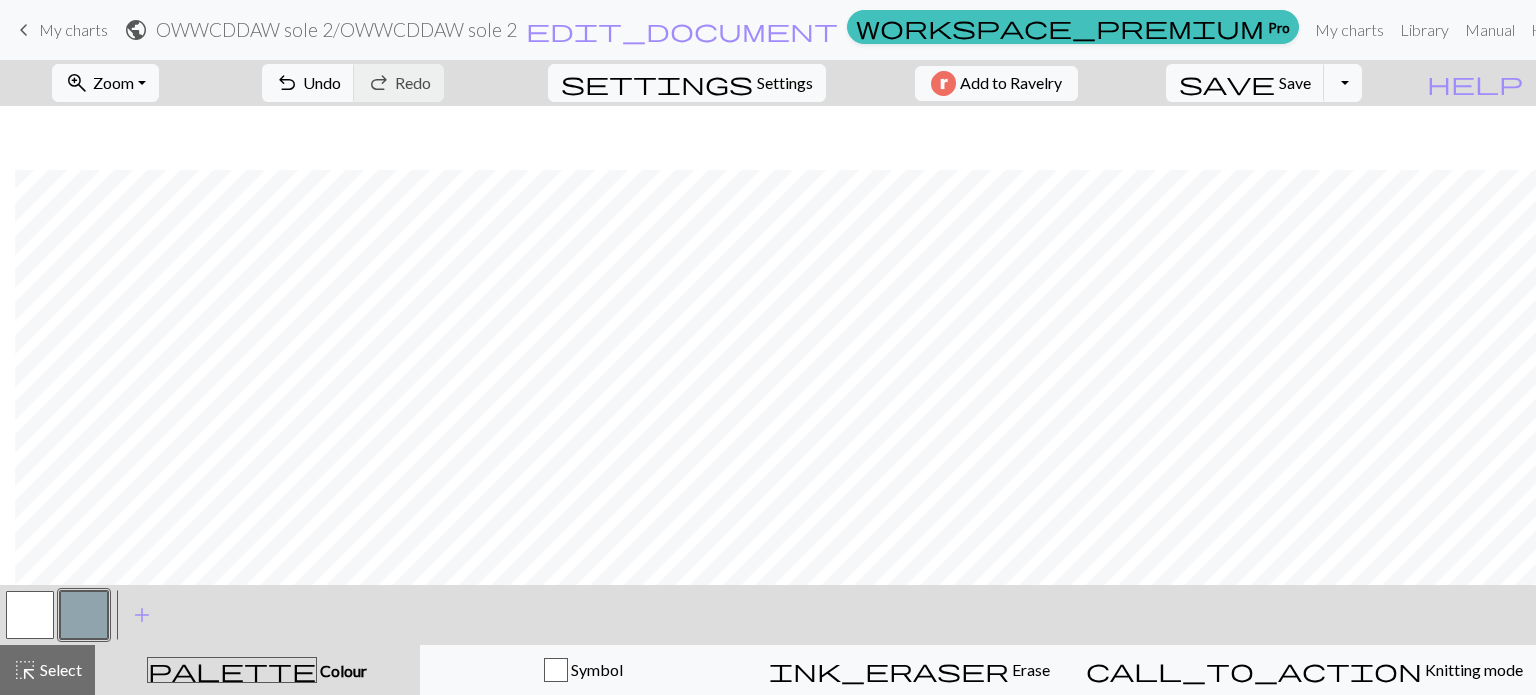 scroll, scrollTop: 0, scrollLeft: 0, axis: both 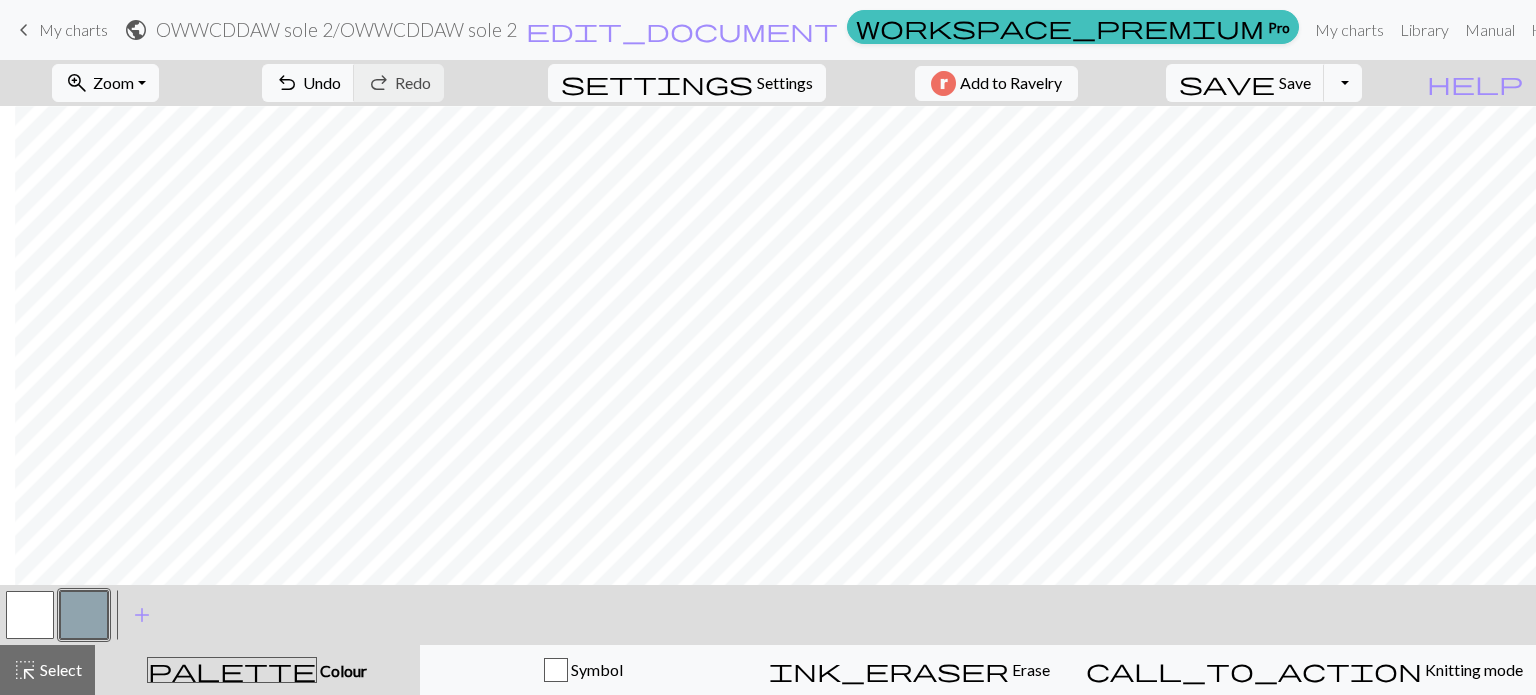 click at bounding box center (30, 615) 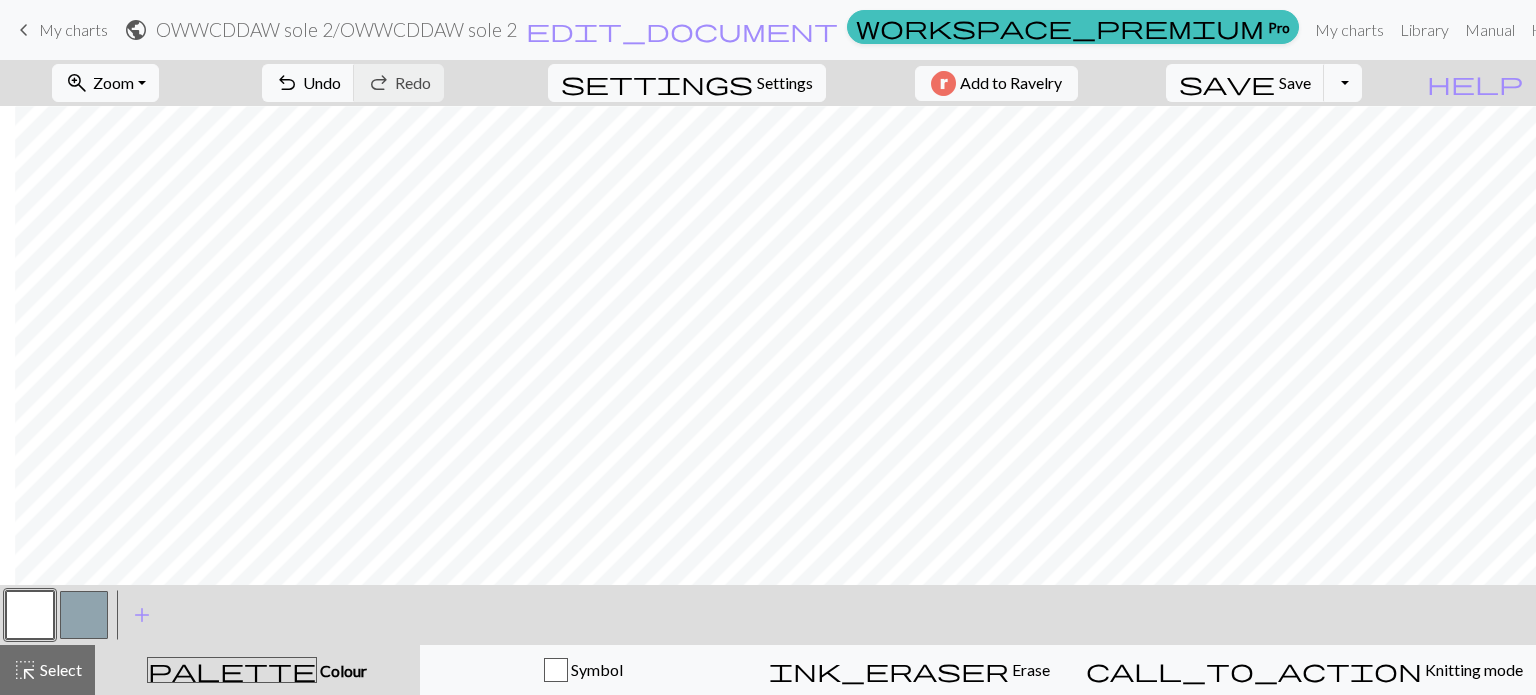 click at bounding box center [84, 615] 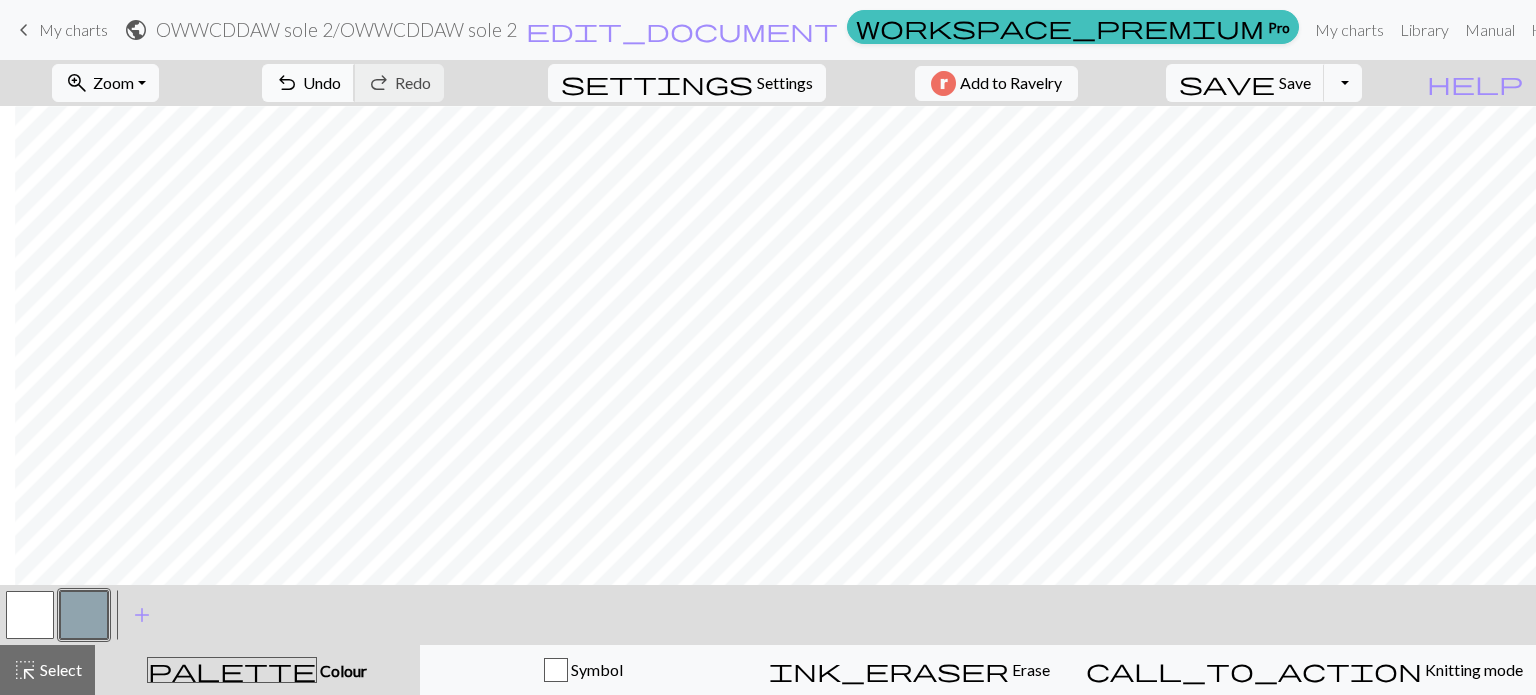 click on "Undo" at bounding box center [322, 82] 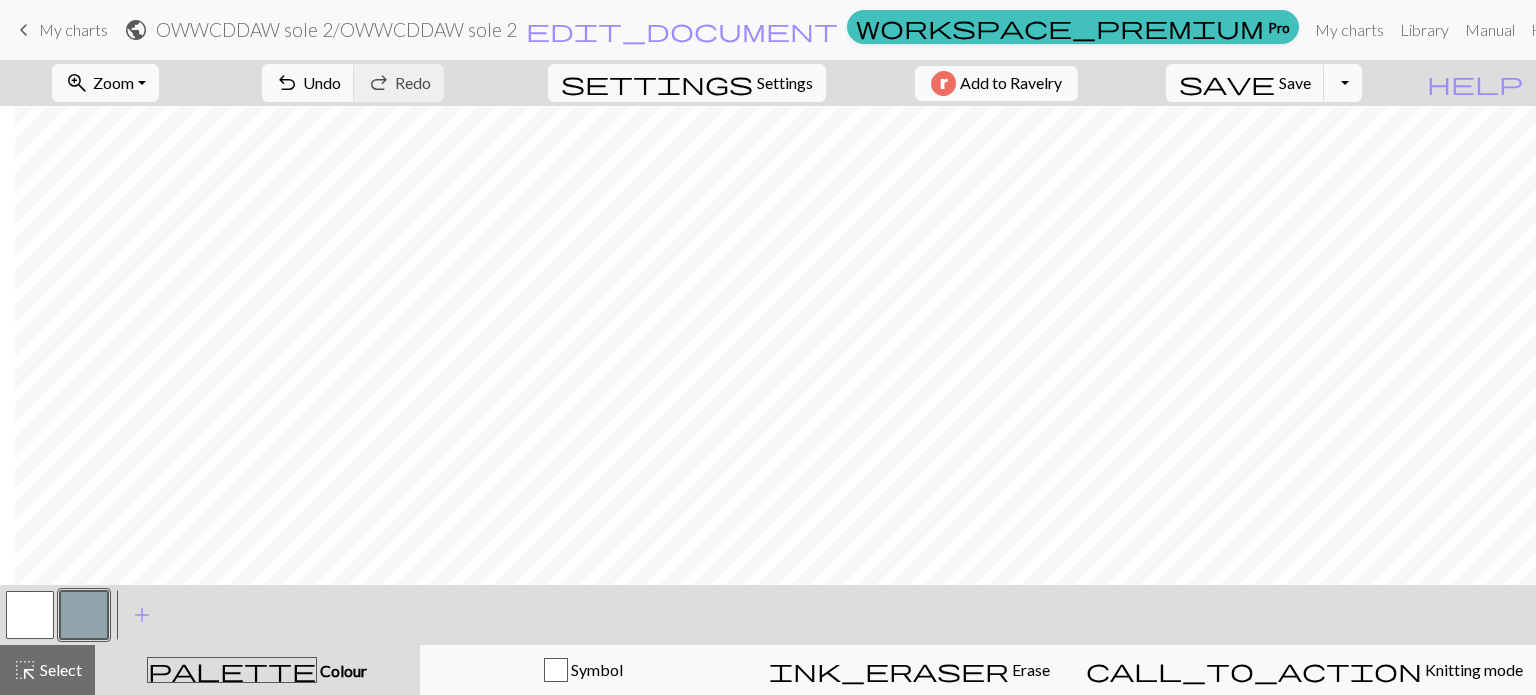 click at bounding box center [30, 615] 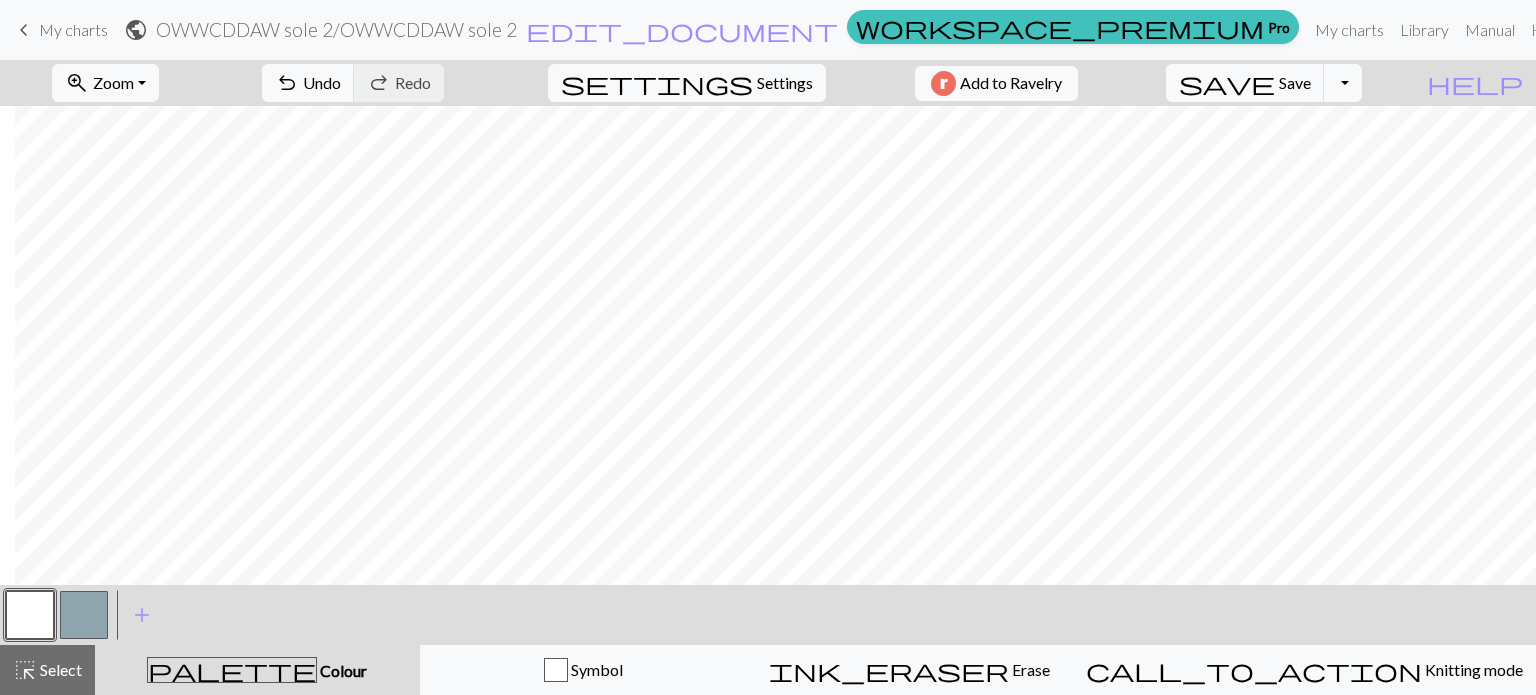 click at bounding box center [84, 615] 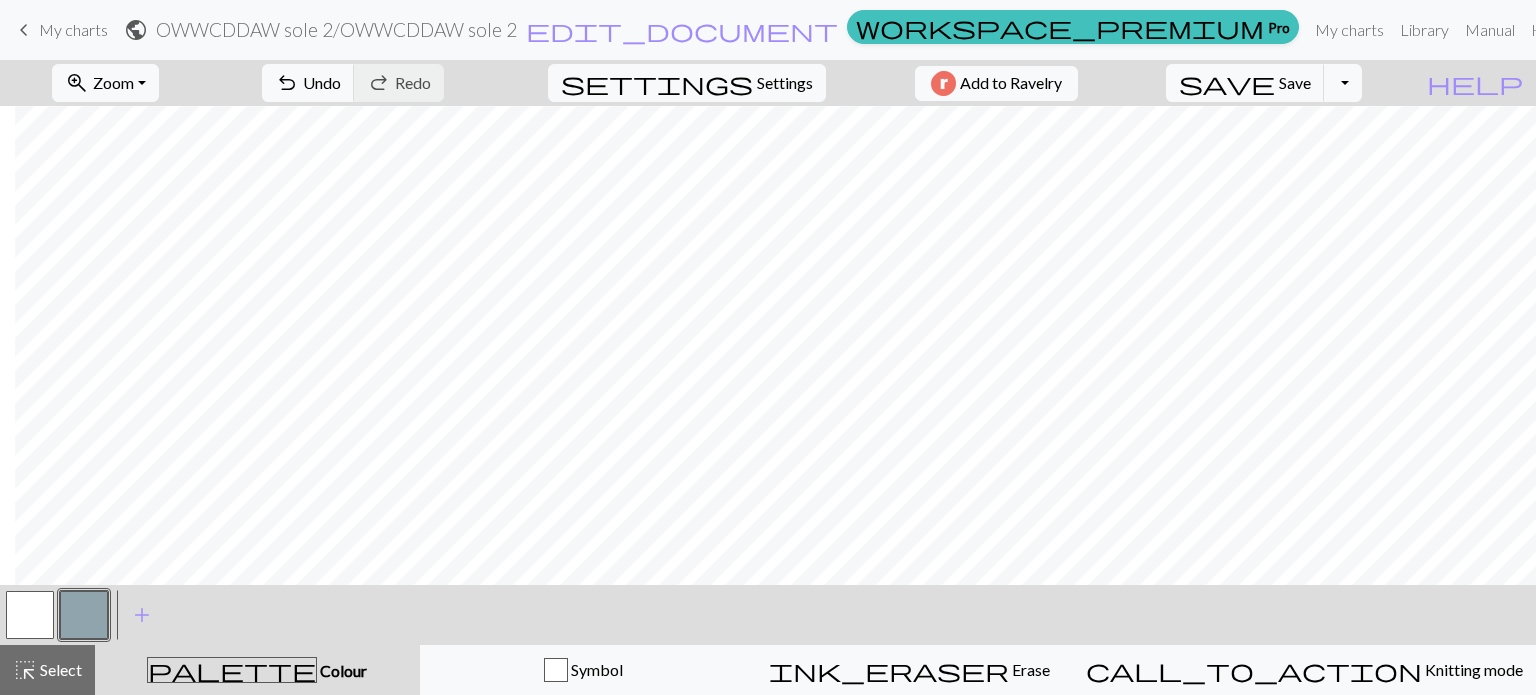 scroll, scrollTop: 74, scrollLeft: 0, axis: vertical 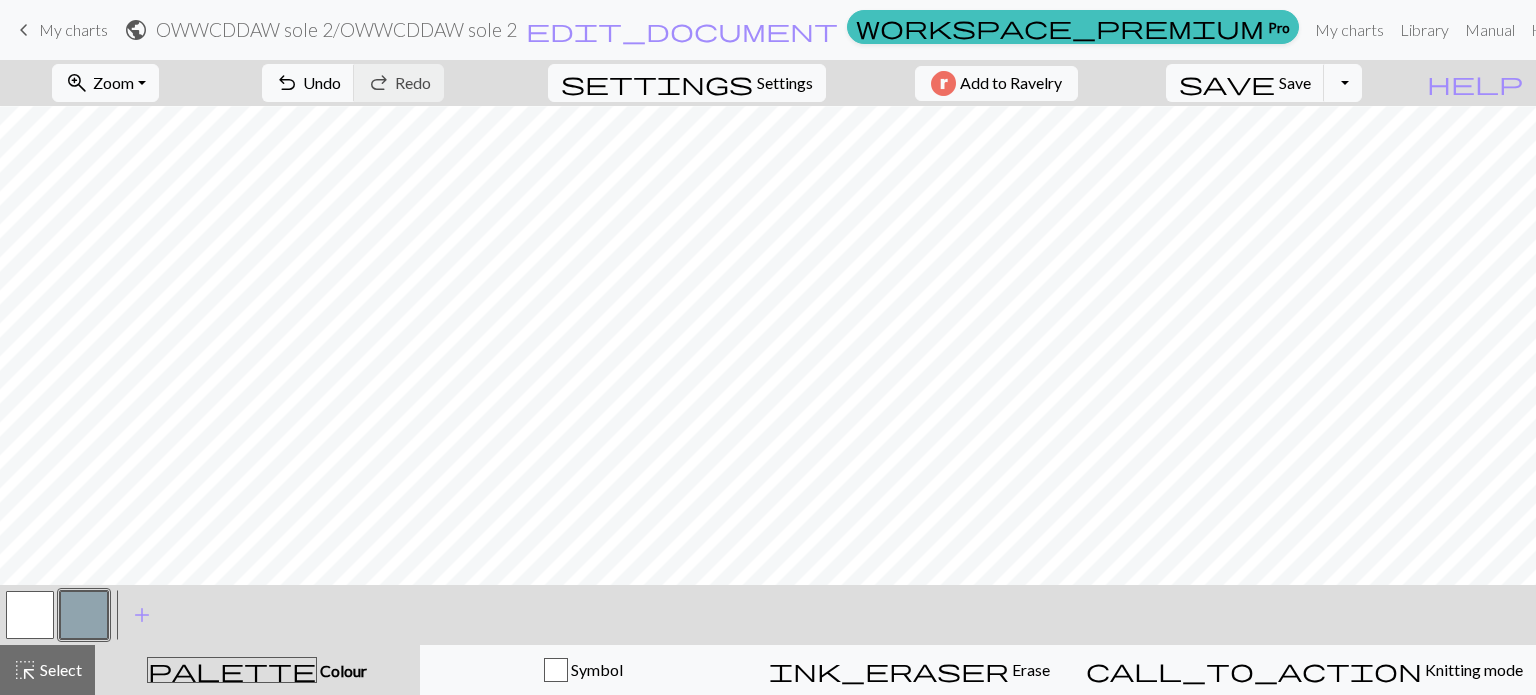 click at bounding box center [30, 615] 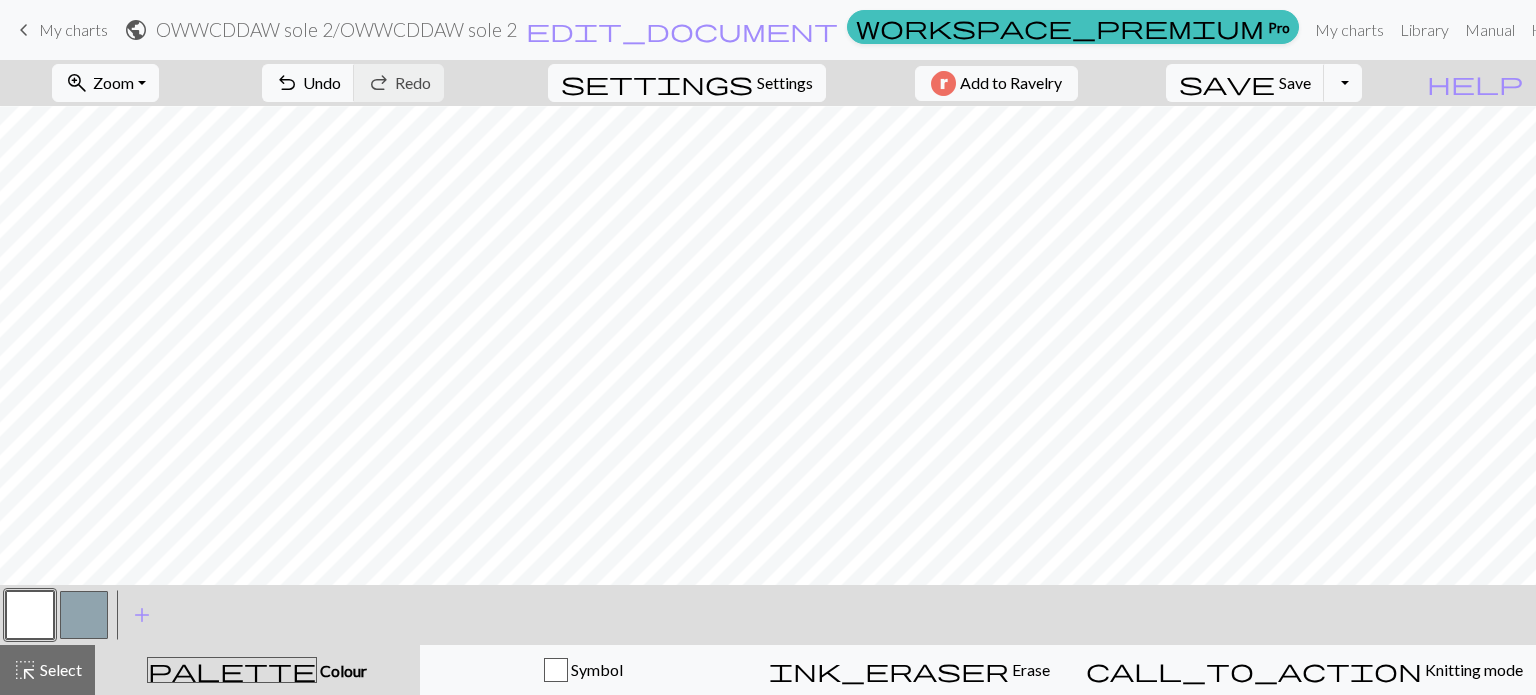 scroll, scrollTop: 74, scrollLeft: 15, axis: both 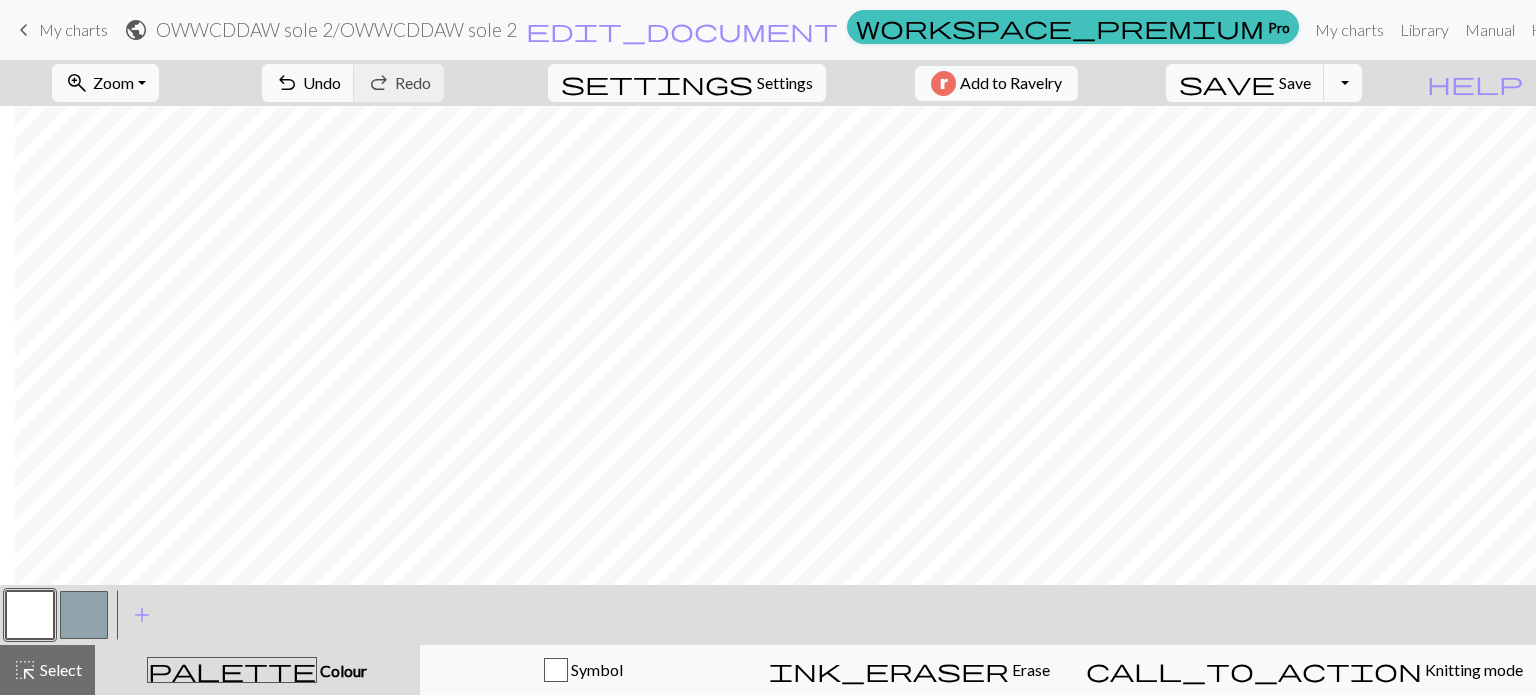 click at bounding box center (84, 615) 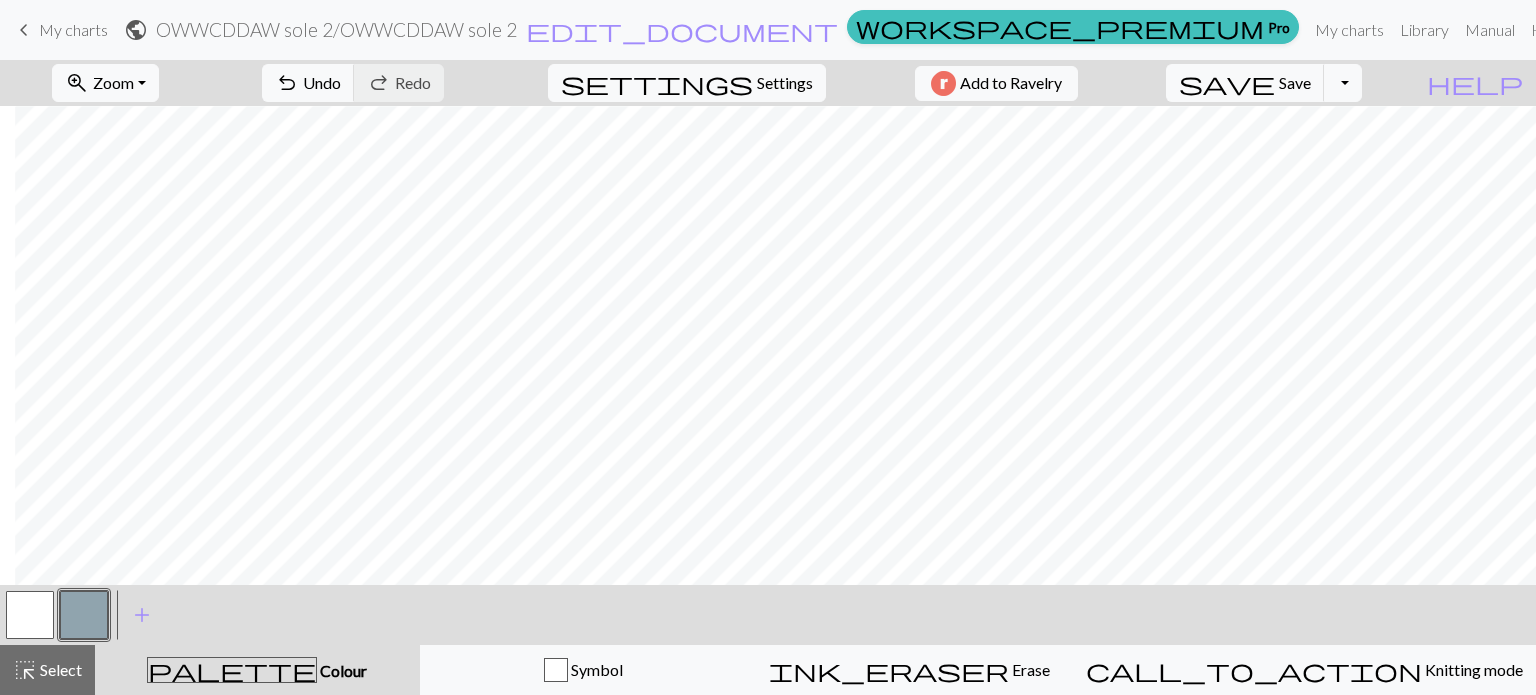 click at bounding box center (30, 615) 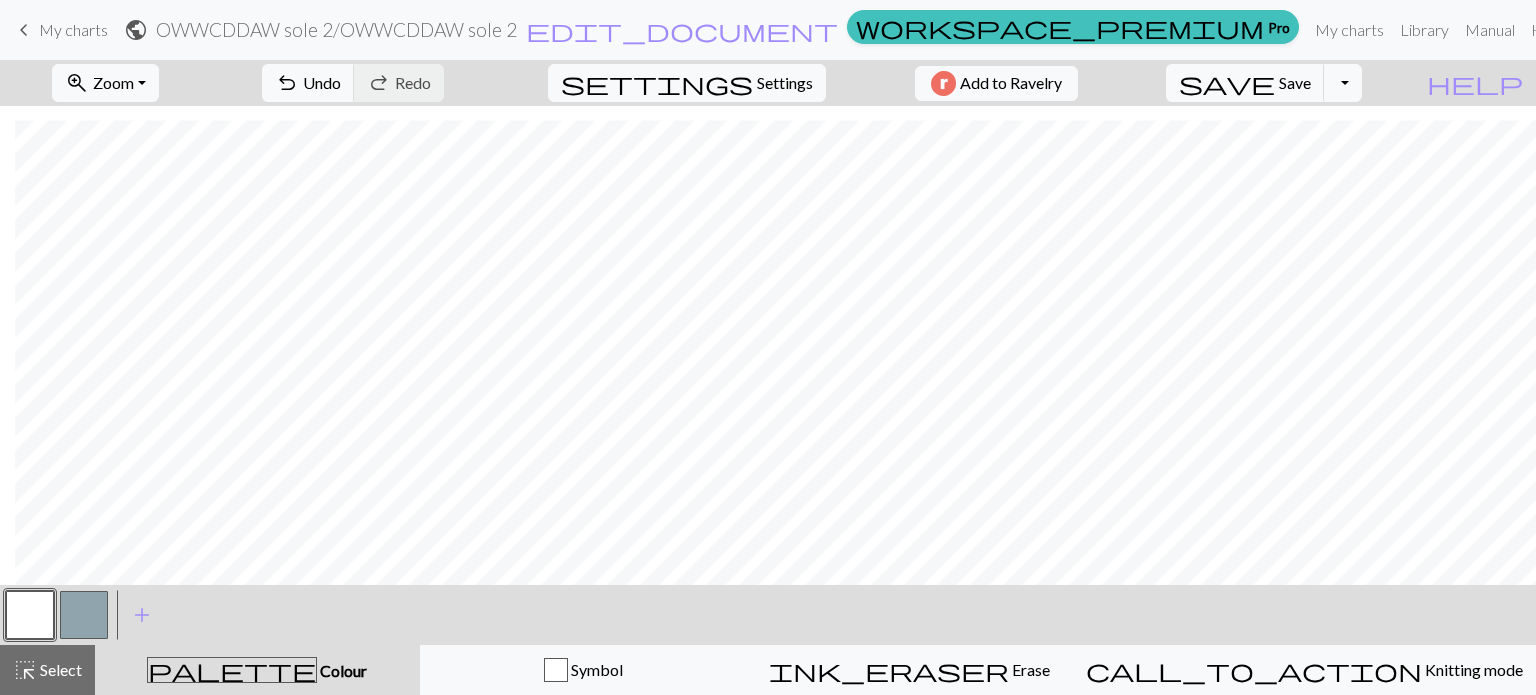 scroll, scrollTop: 225, scrollLeft: 0, axis: vertical 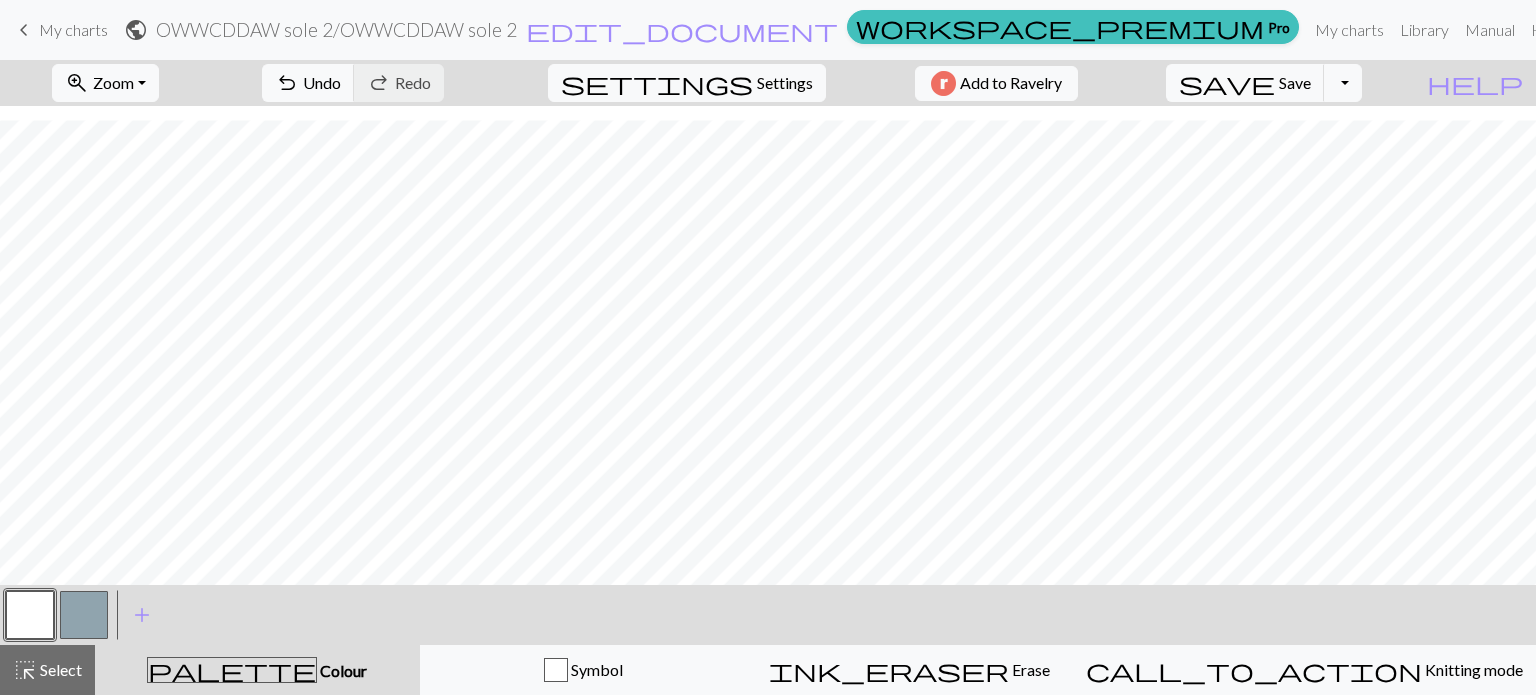click at bounding box center [84, 615] 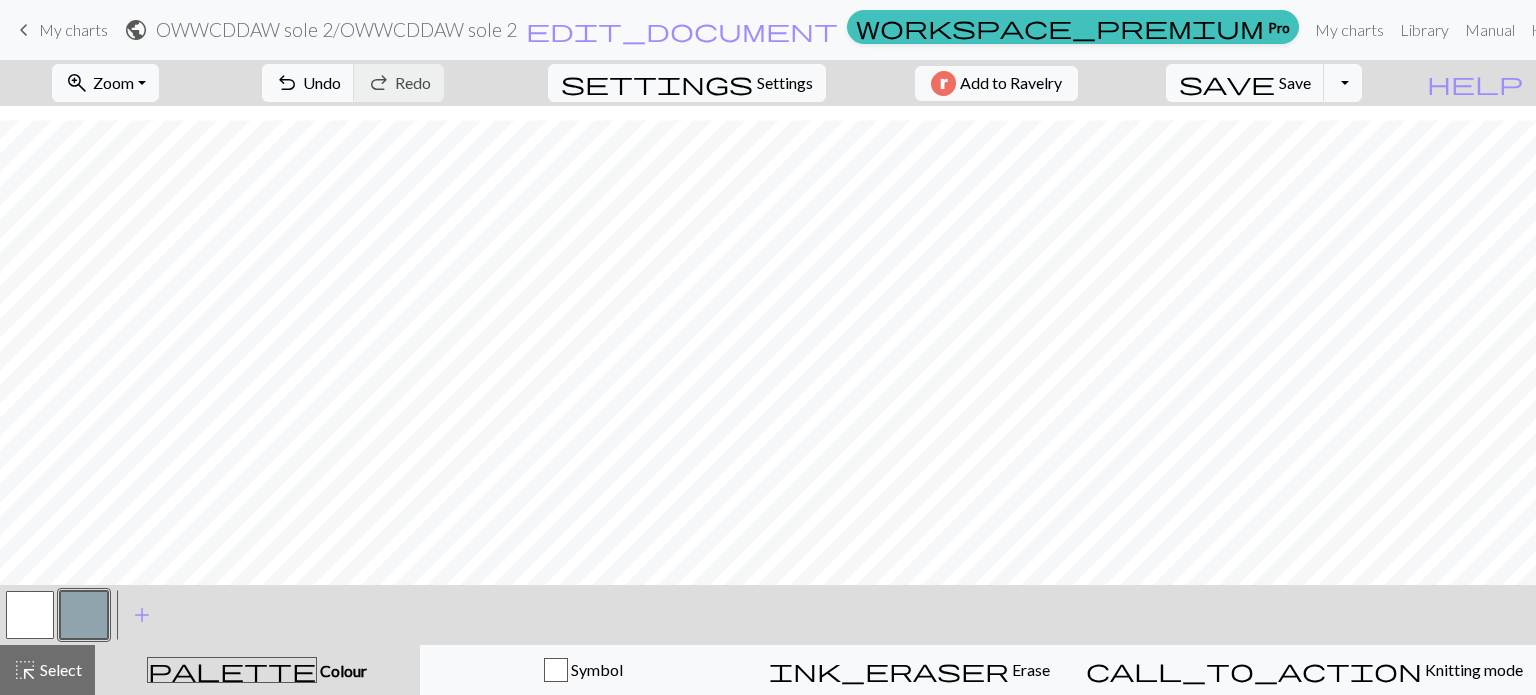 click at bounding box center [30, 615] 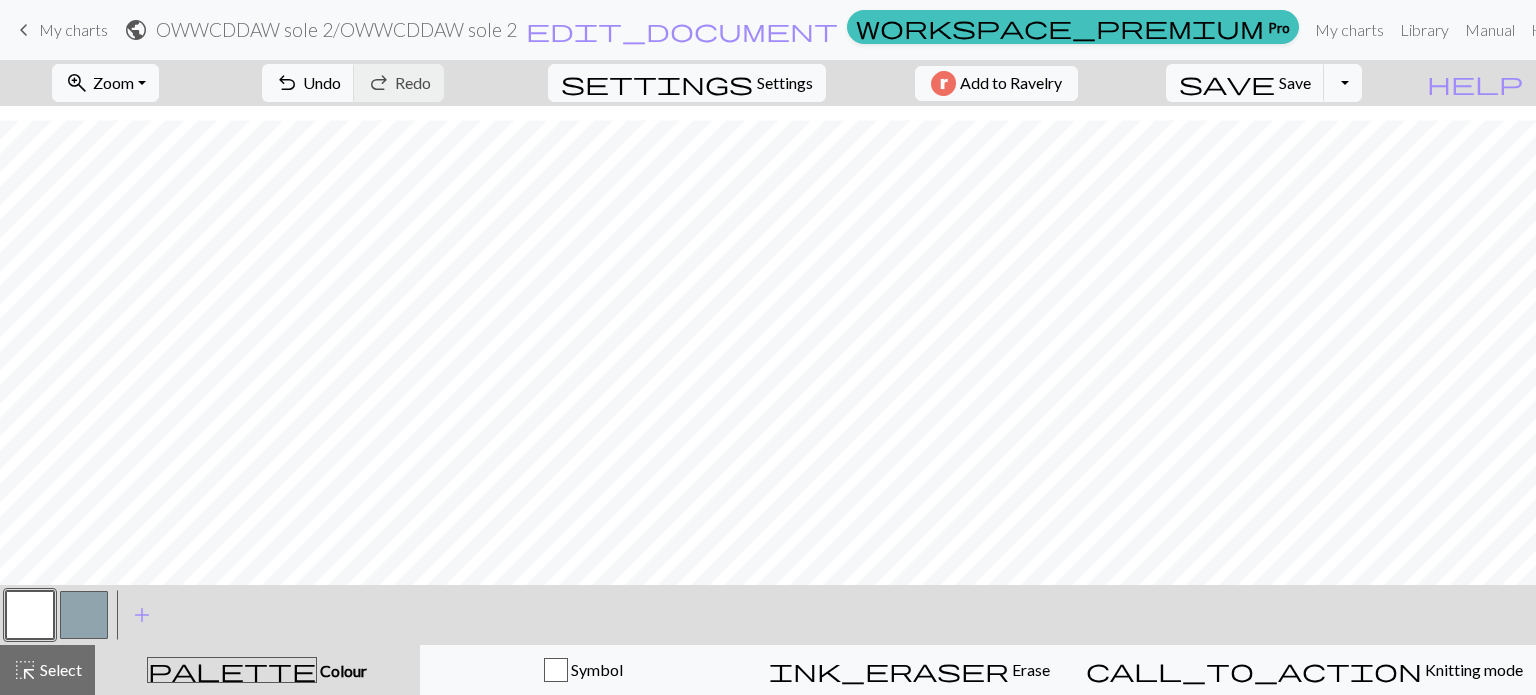 click at bounding box center [84, 615] 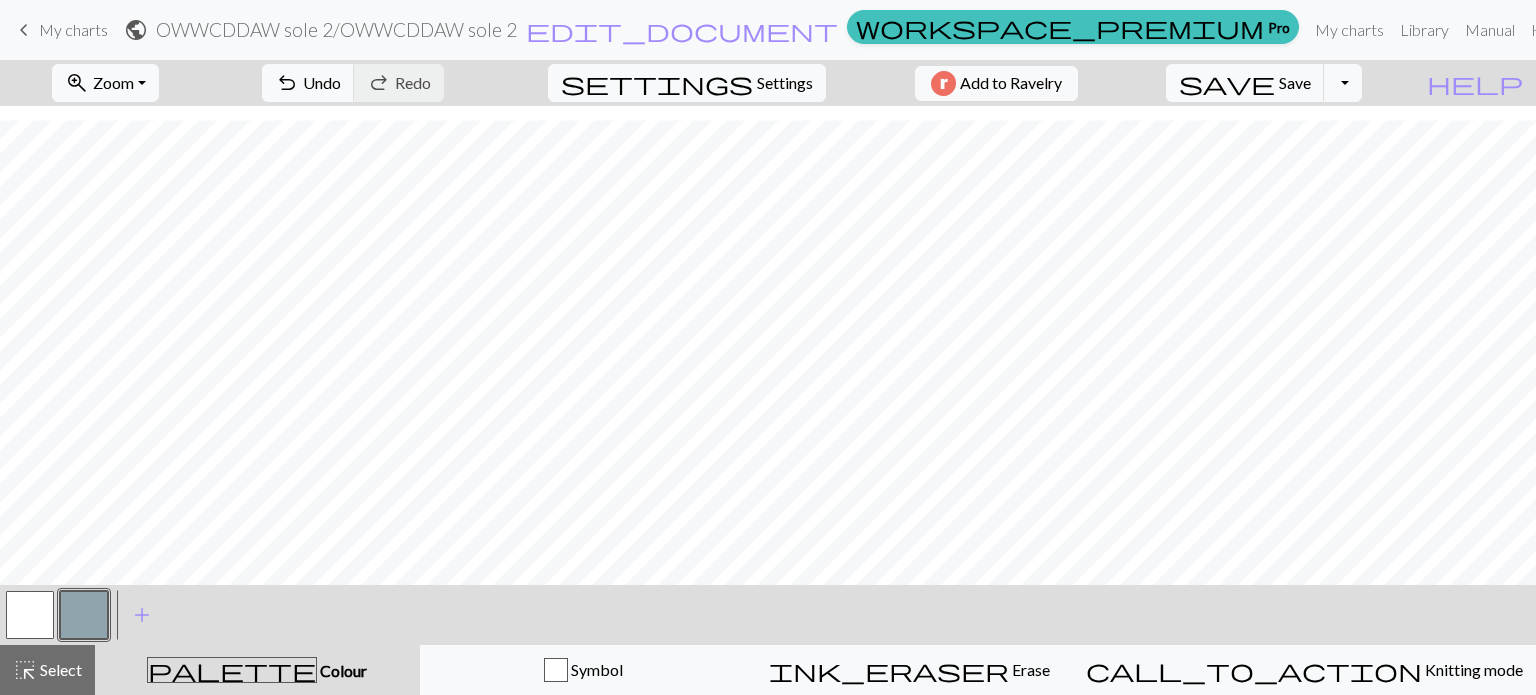 click at bounding box center [30, 615] 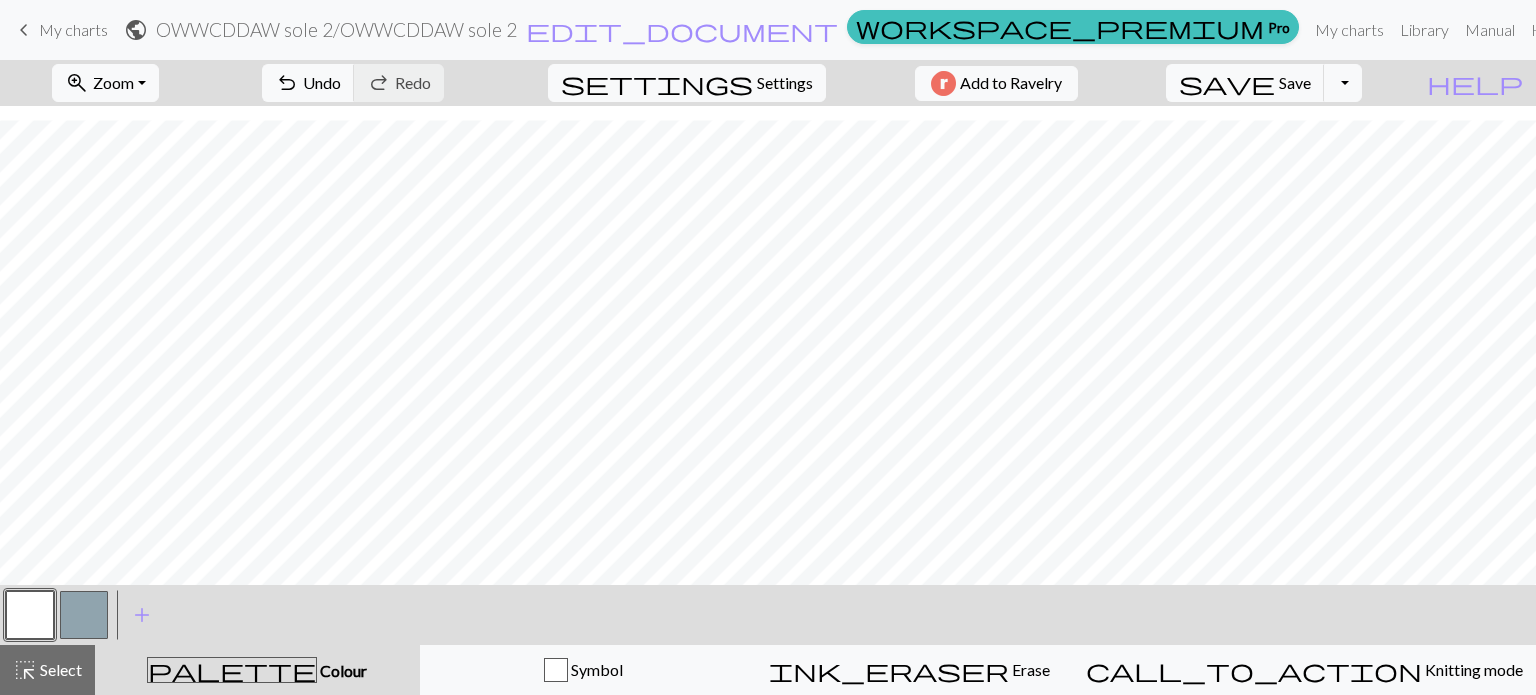 click at bounding box center (84, 615) 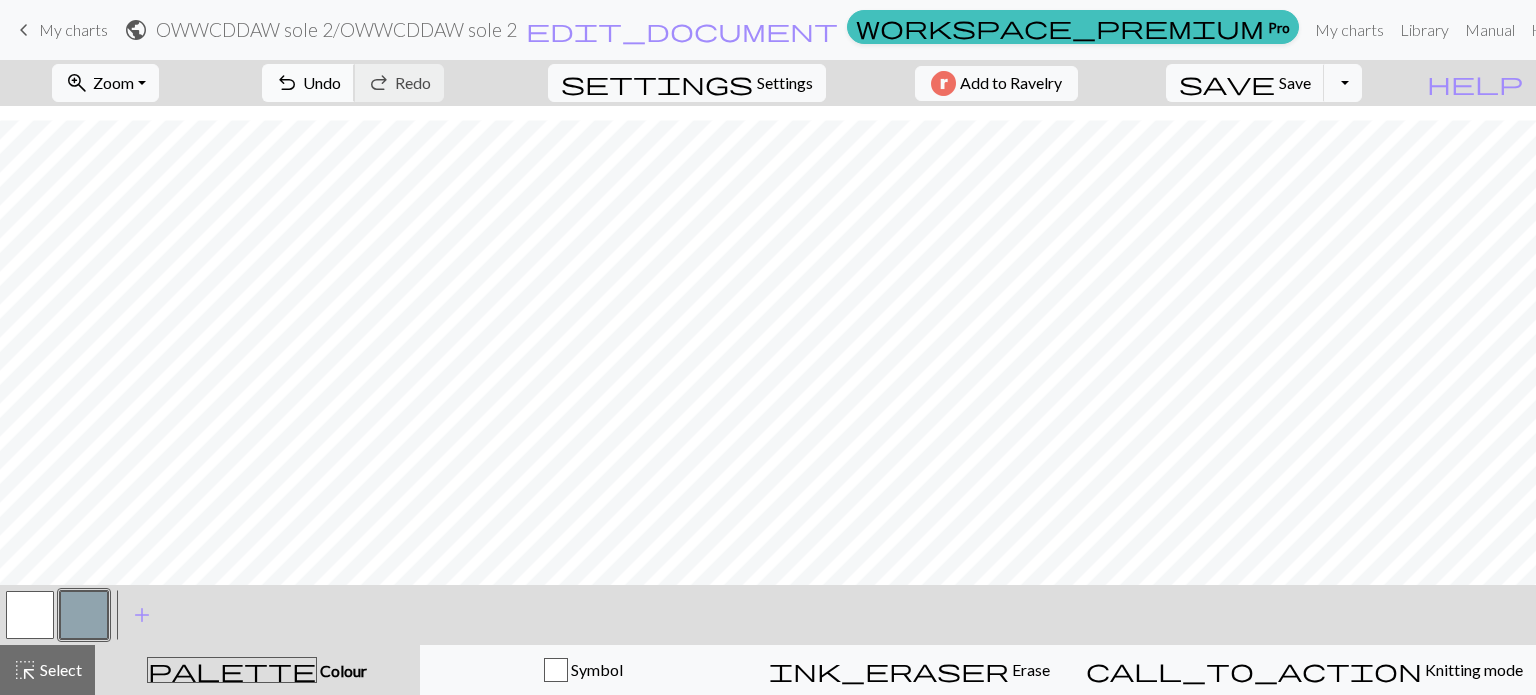click on "Undo" at bounding box center (322, 82) 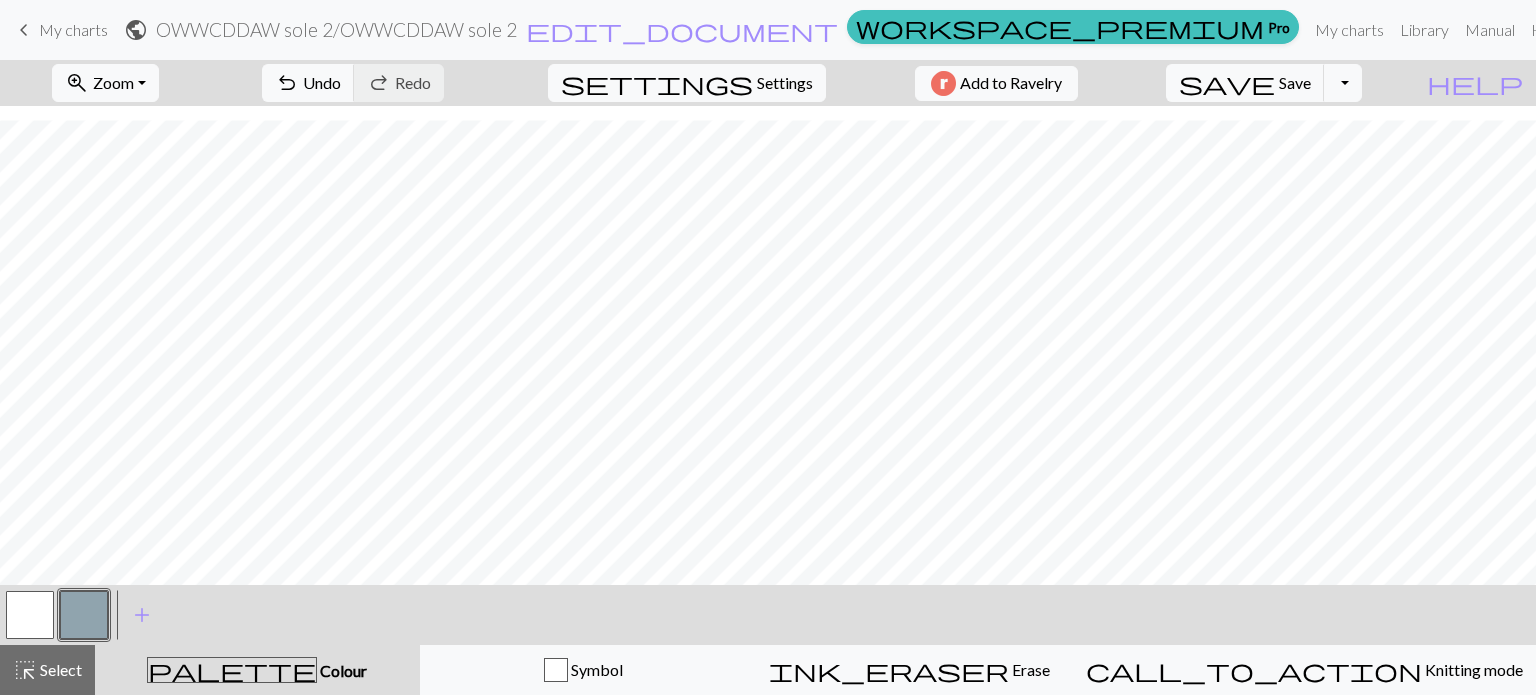 click at bounding box center (30, 615) 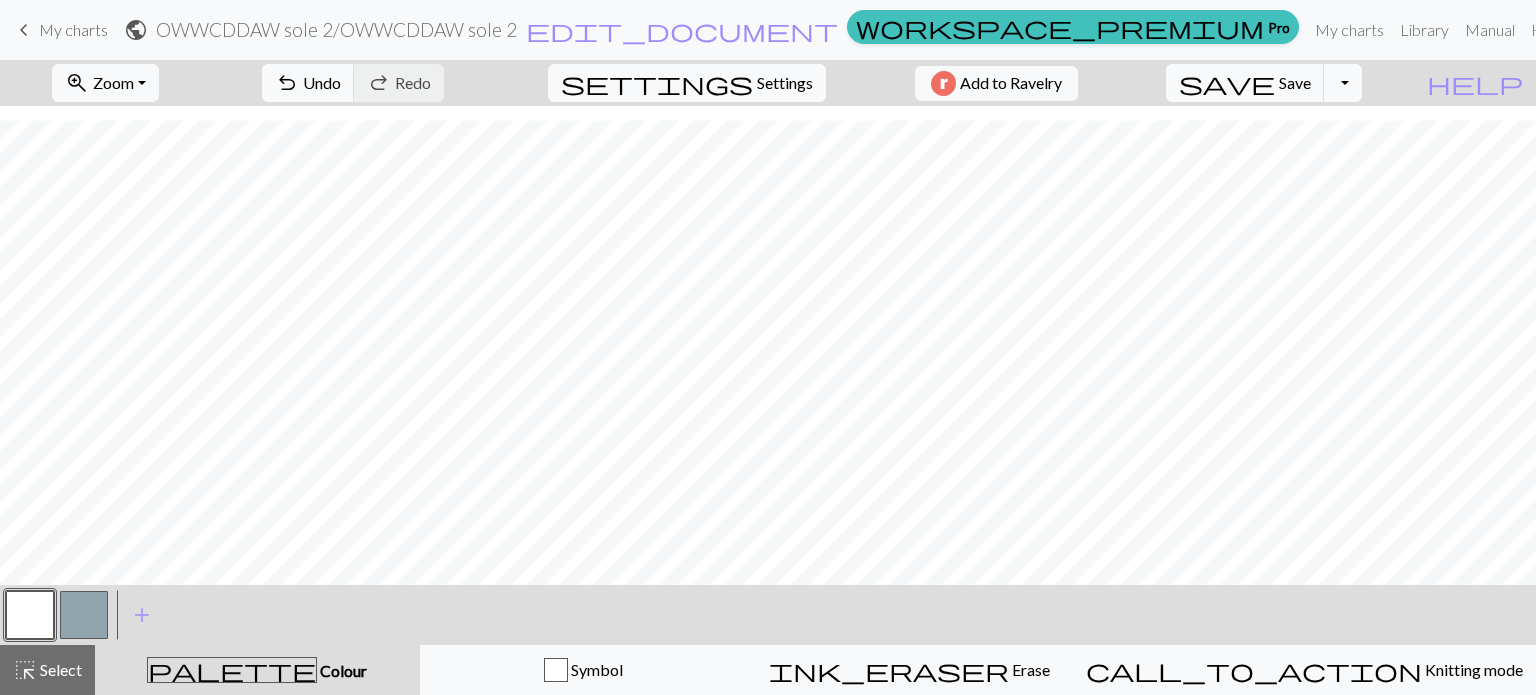 scroll, scrollTop: 225, scrollLeft: 15, axis: both 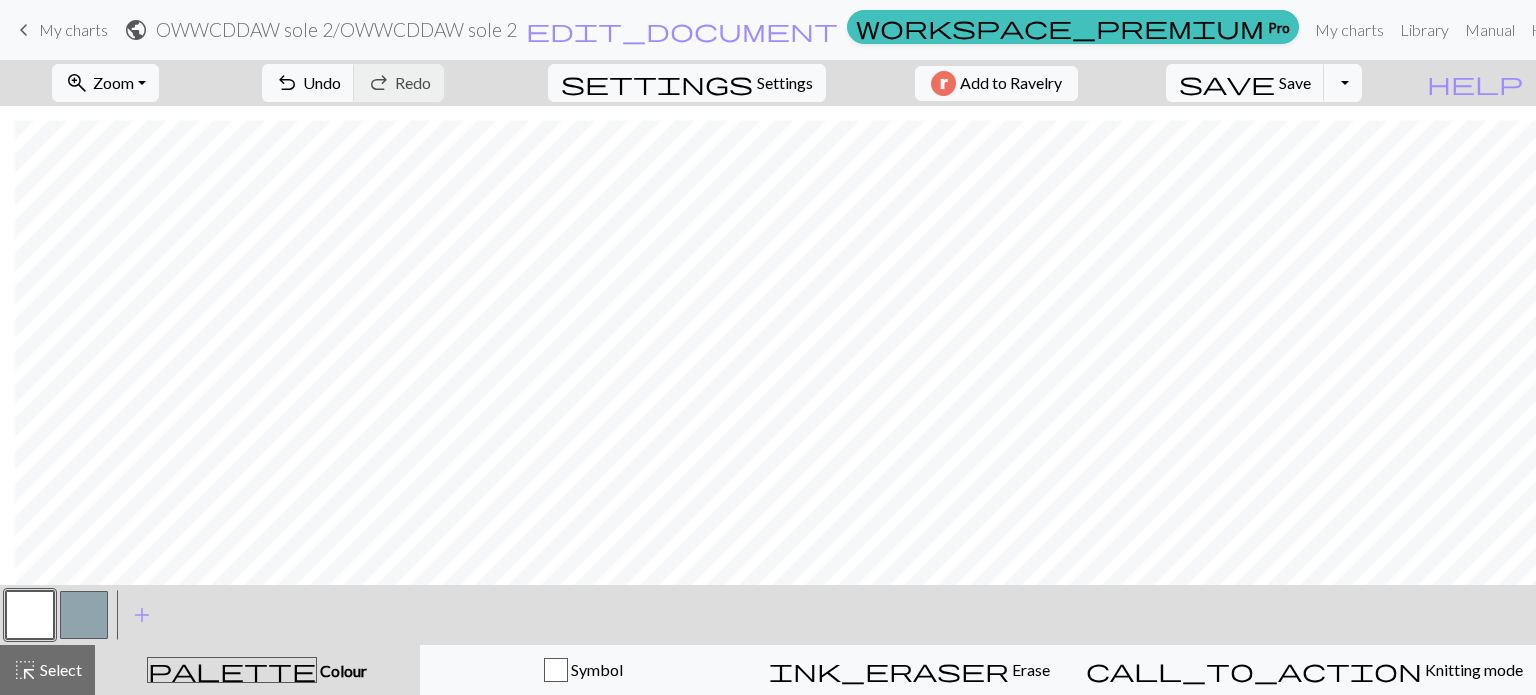 click at bounding box center (84, 615) 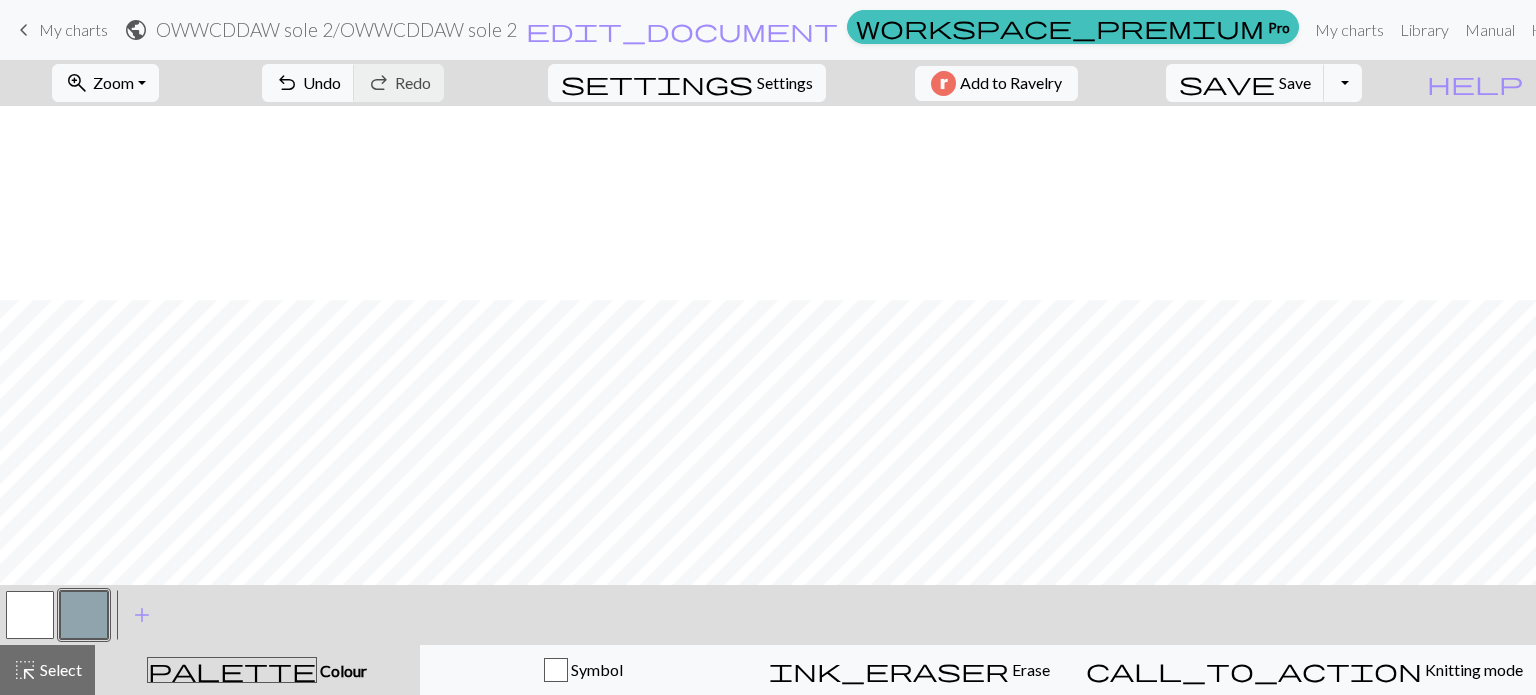 scroll, scrollTop: 225, scrollLeft: 0, axis: vertical 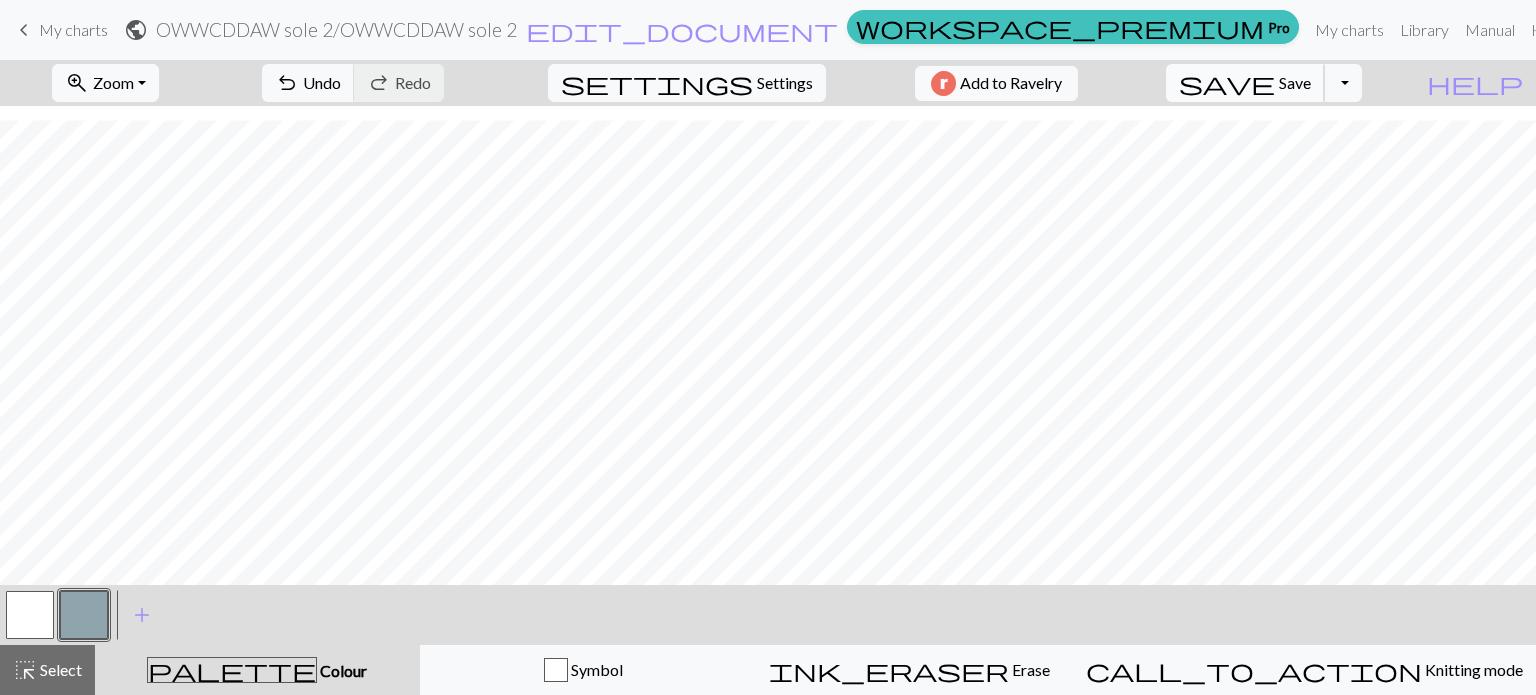 click on "save" at bounding box center [1227, 83] 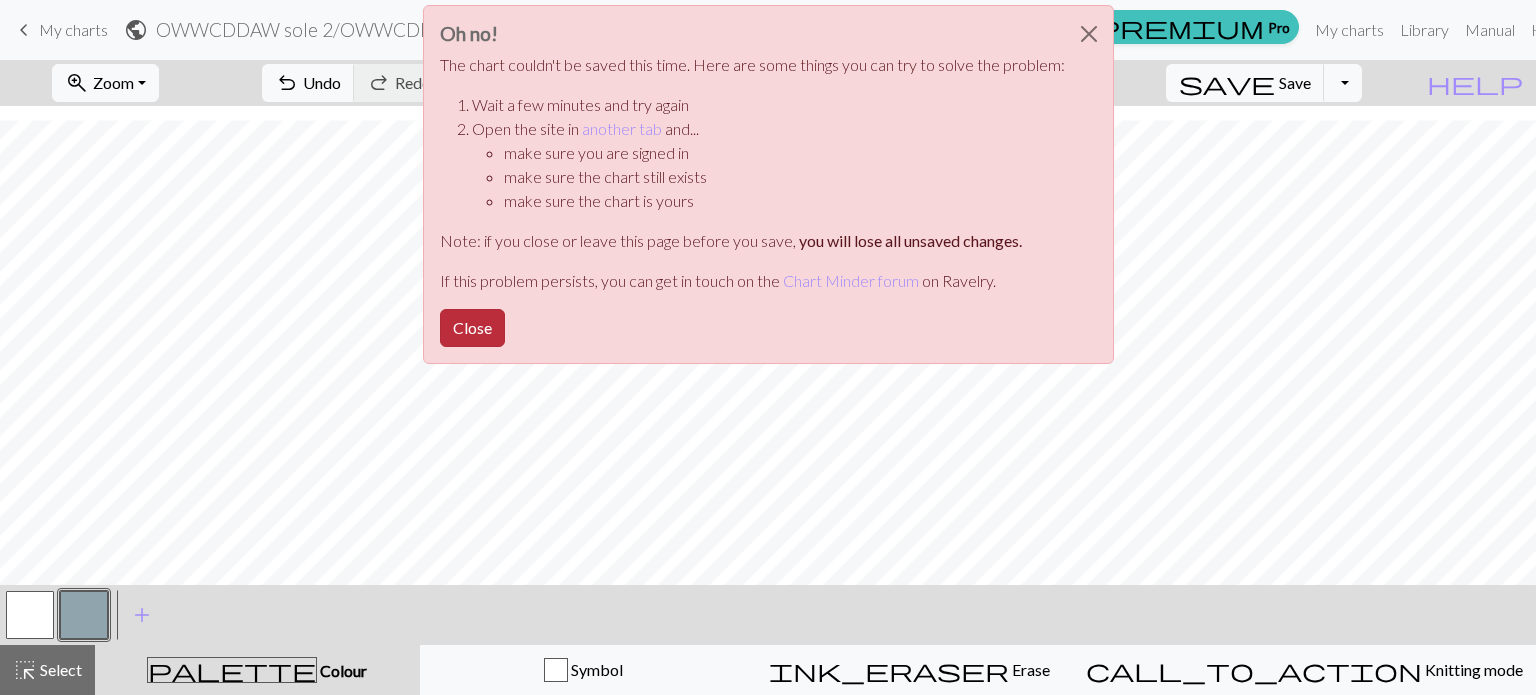 click on "Close" at bounding box center [472, 328] 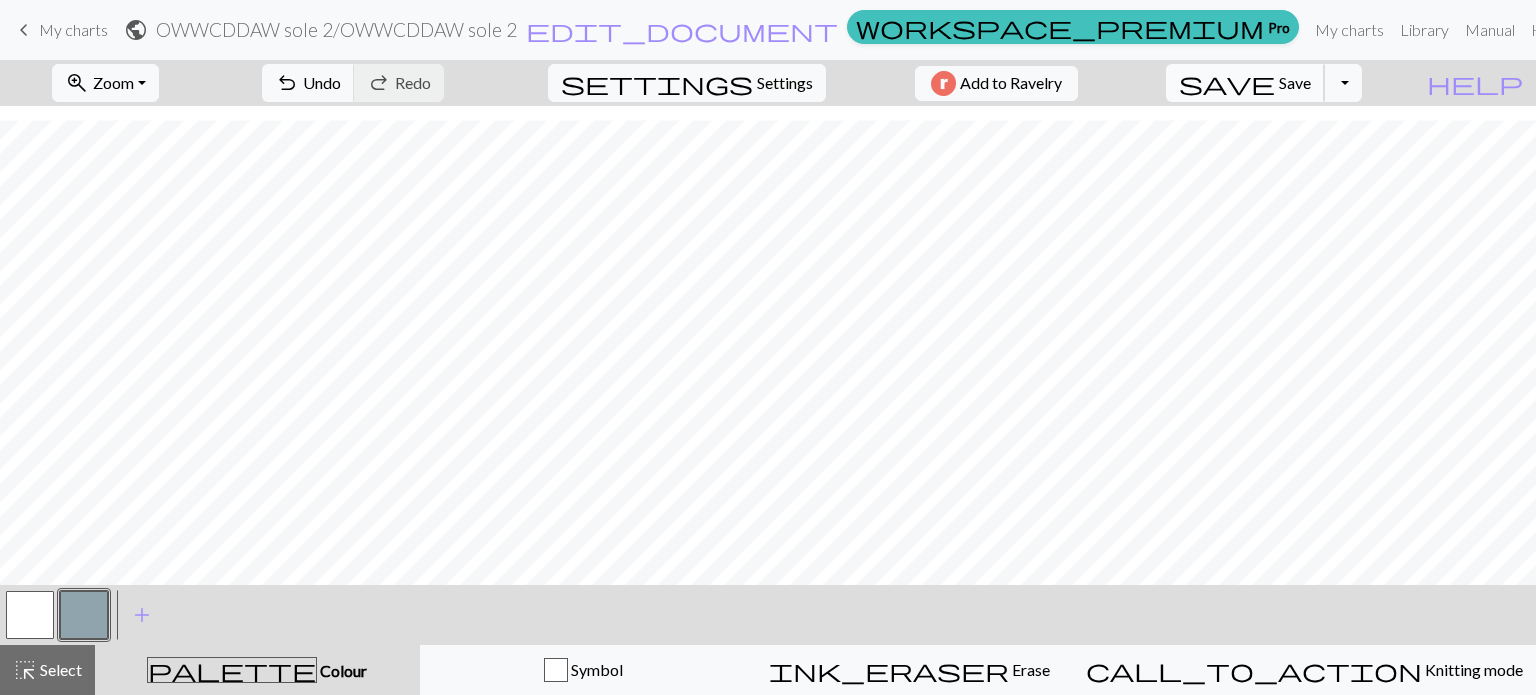 click on "save" at bounding box center (1227, 83) 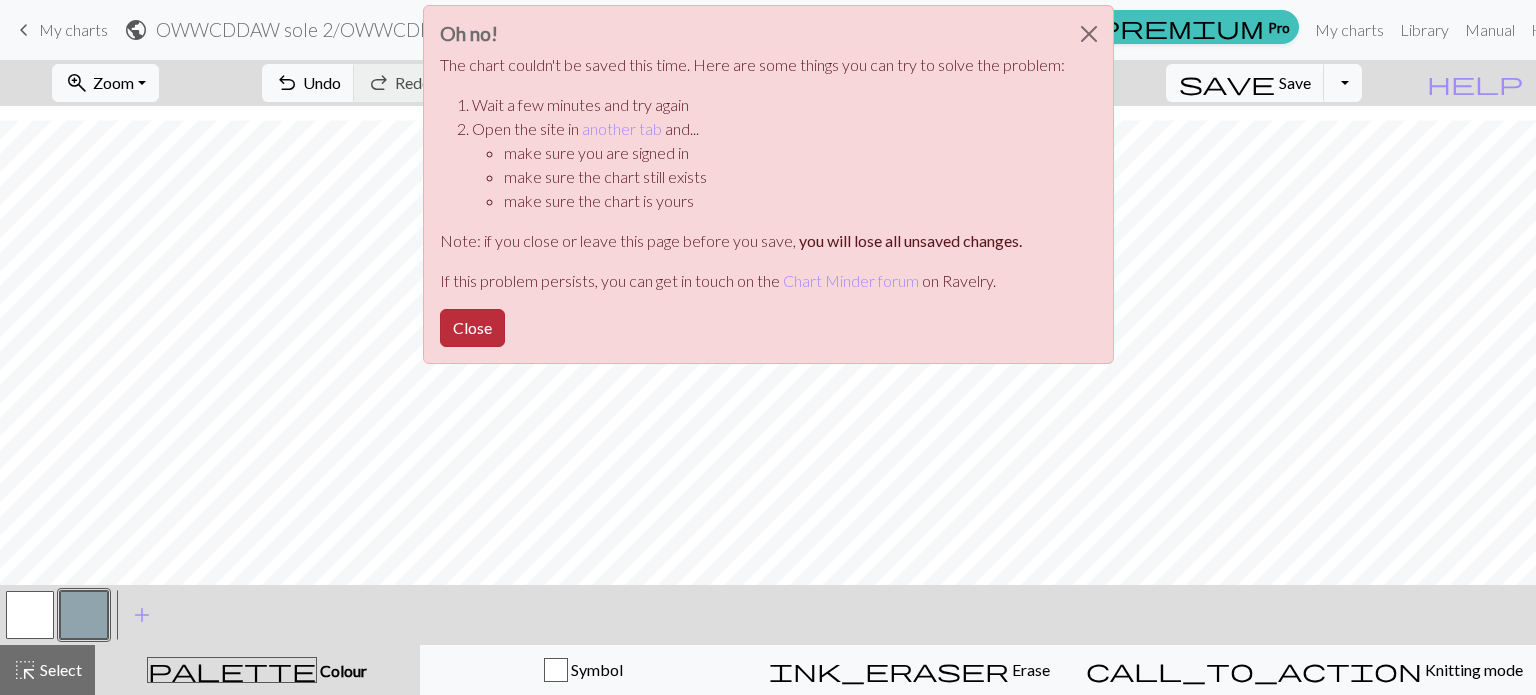 click on "Close" at bounding box center (472, 328) 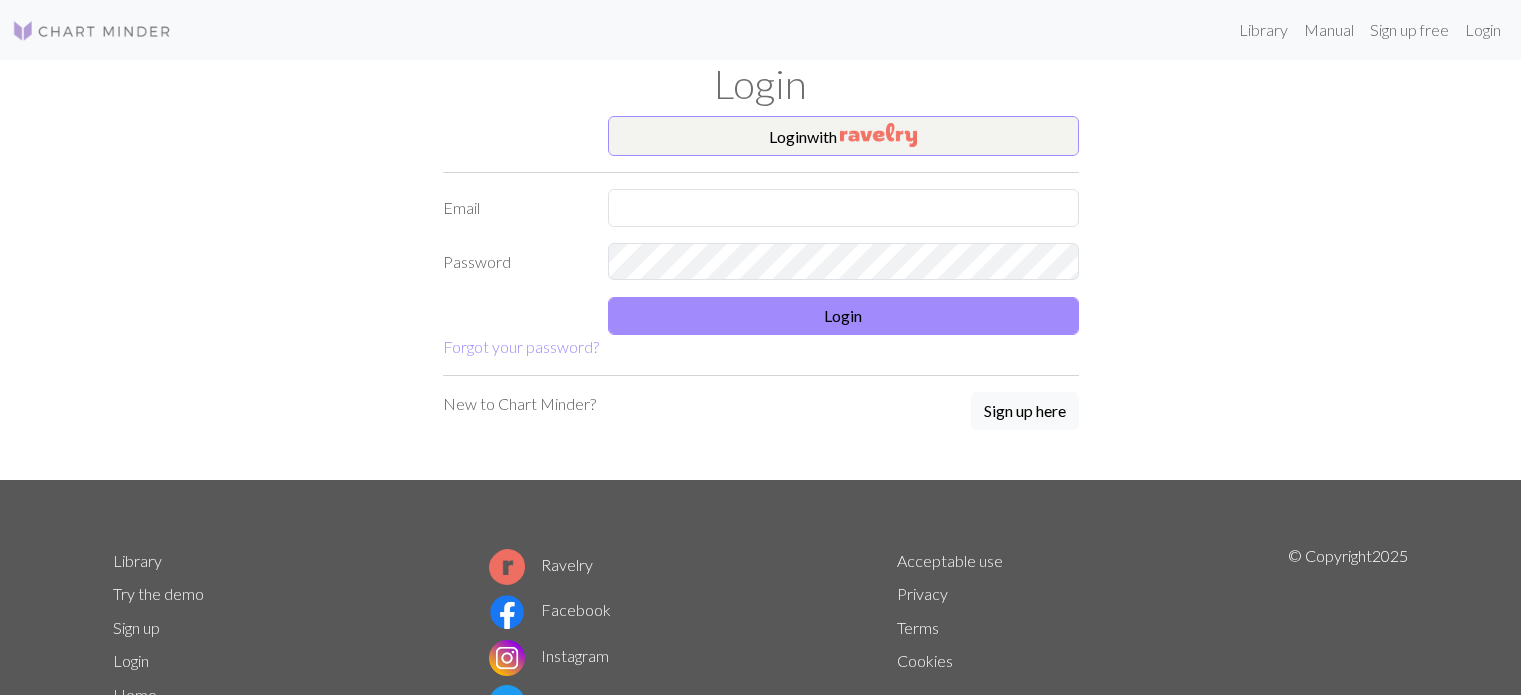 scroll, scrollTop: 0, scrollLeft: 0, axis: both 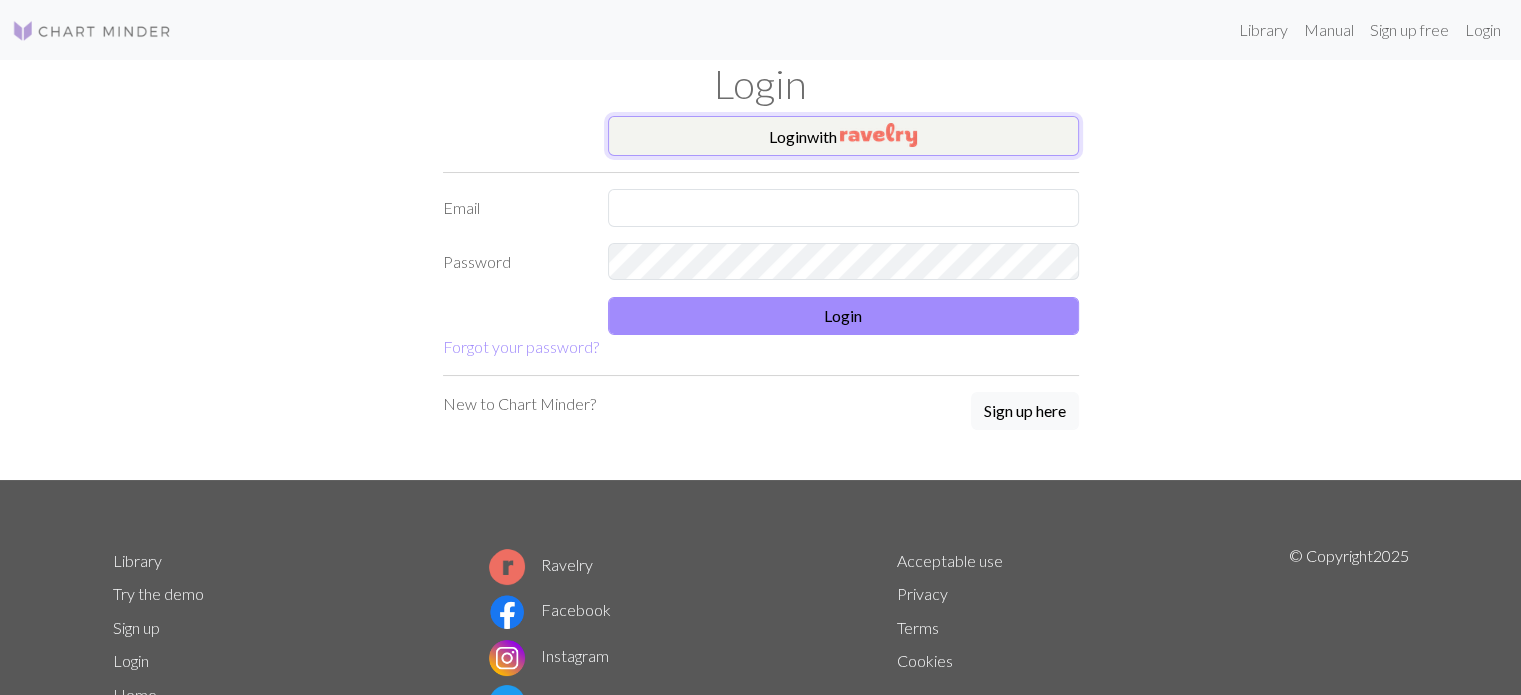 drag, startPoint x: 966, startPoint y: 153, endPoint x: 851, endPoint y: 128, distance: 117.68602 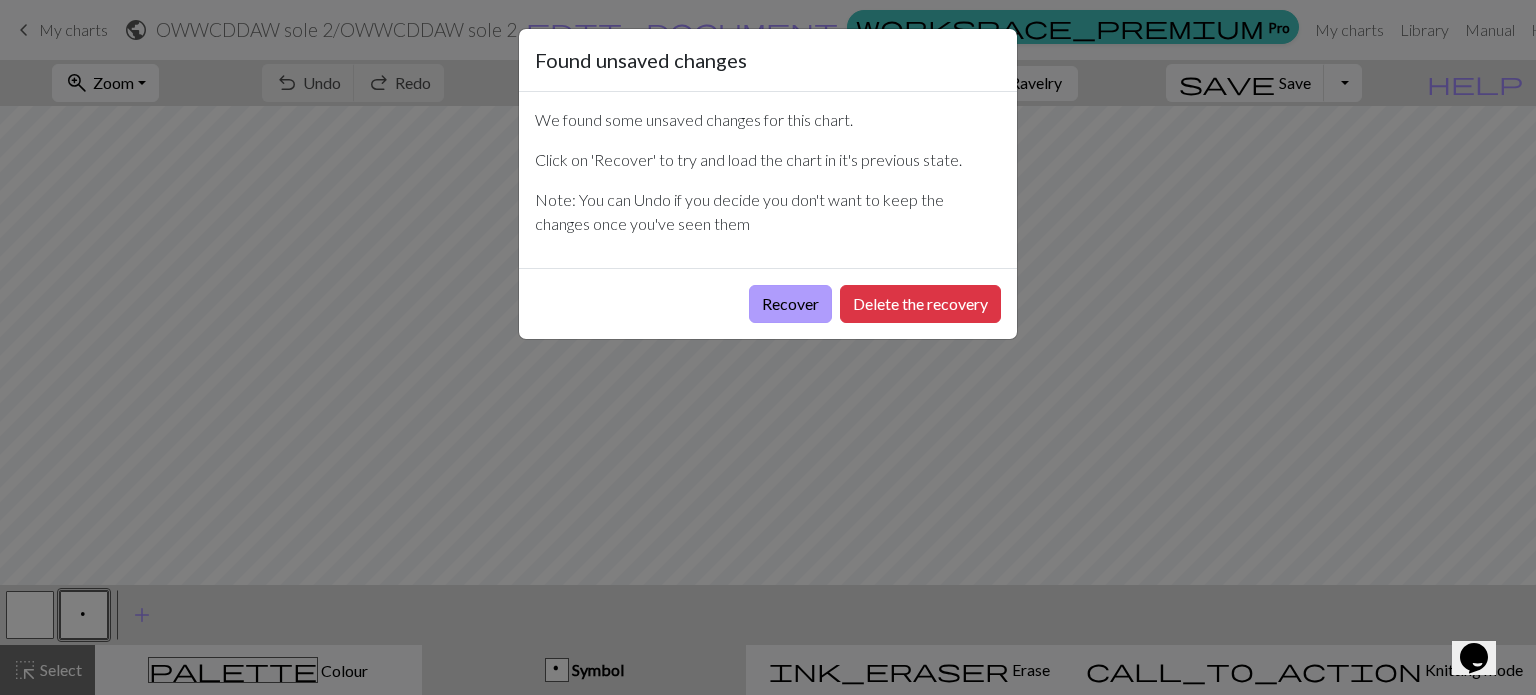 click on "Recover" at bounding box center (790, 304) 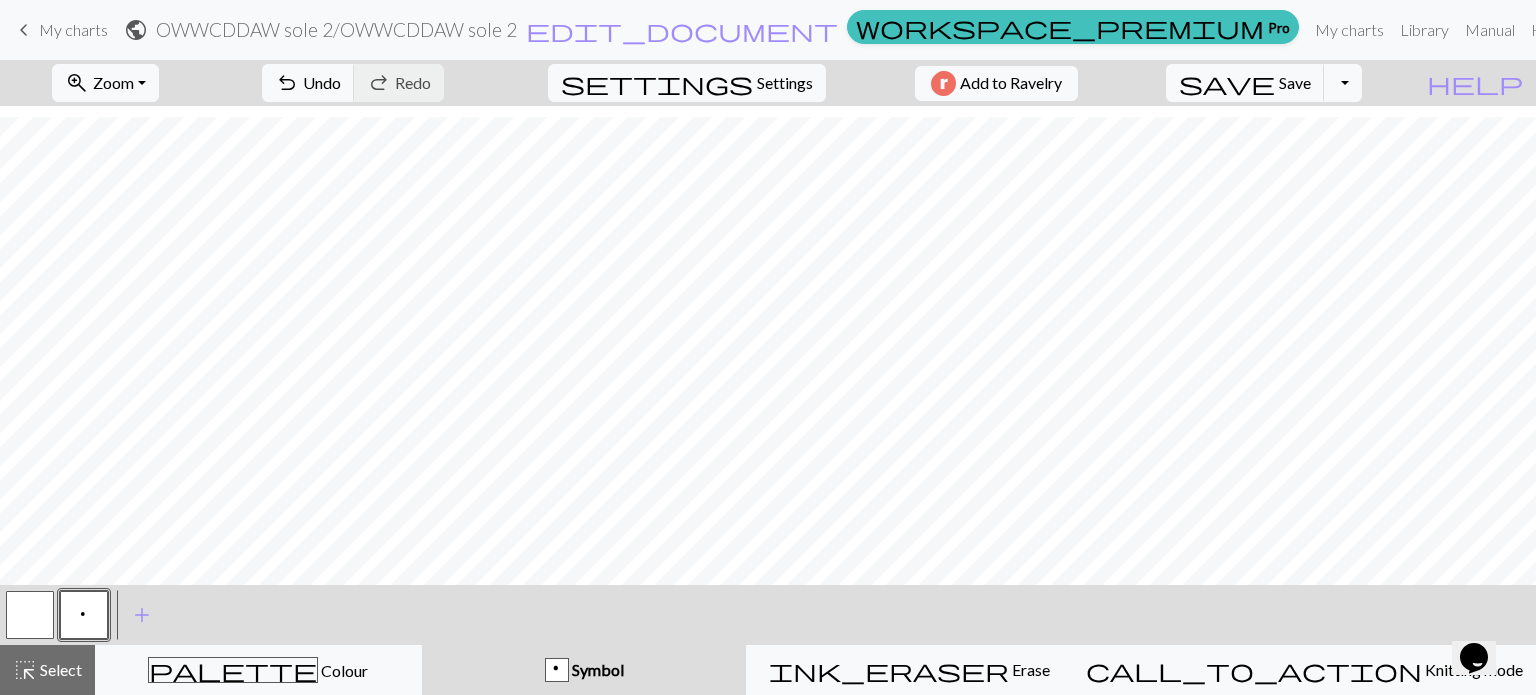 scroll, scrollTop: 225, scrollLeft: 0, axis: vertical 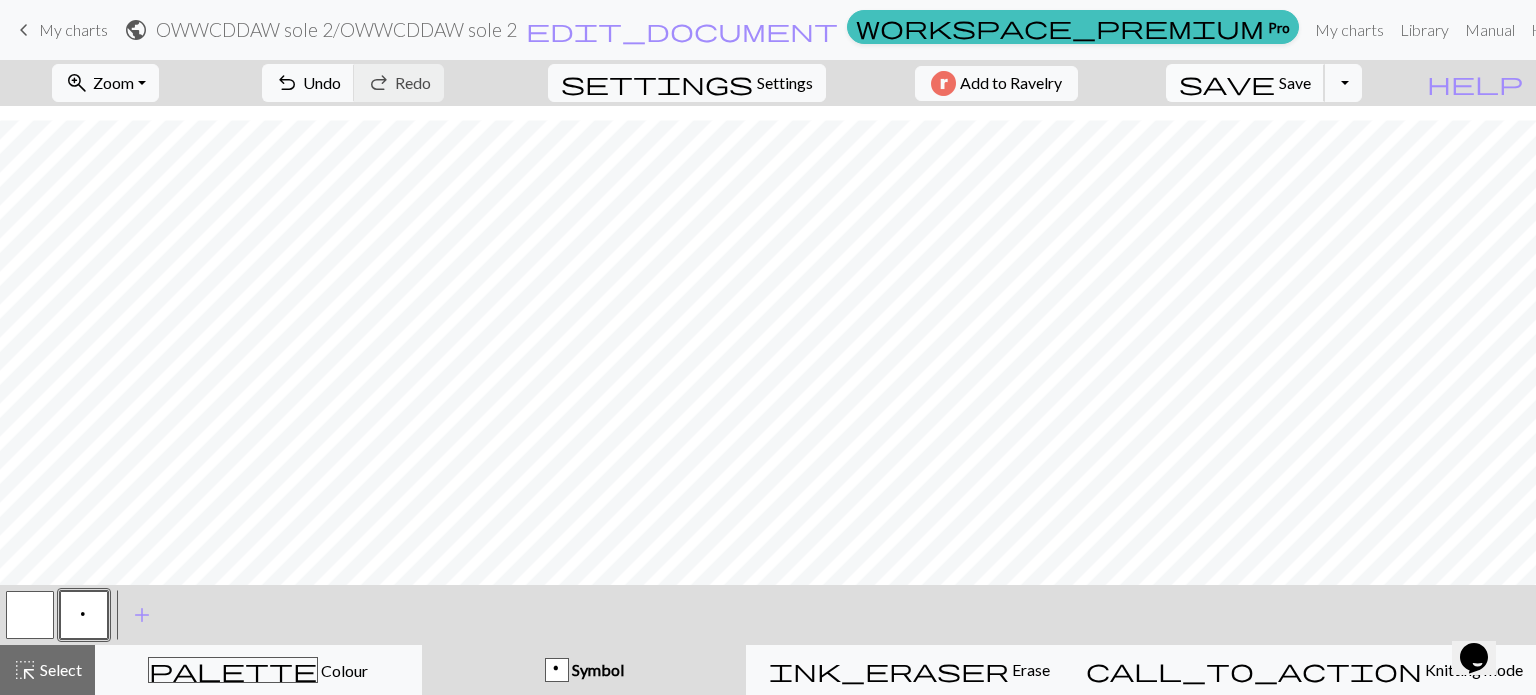 click on "save" at bounding box center (1227, 83) 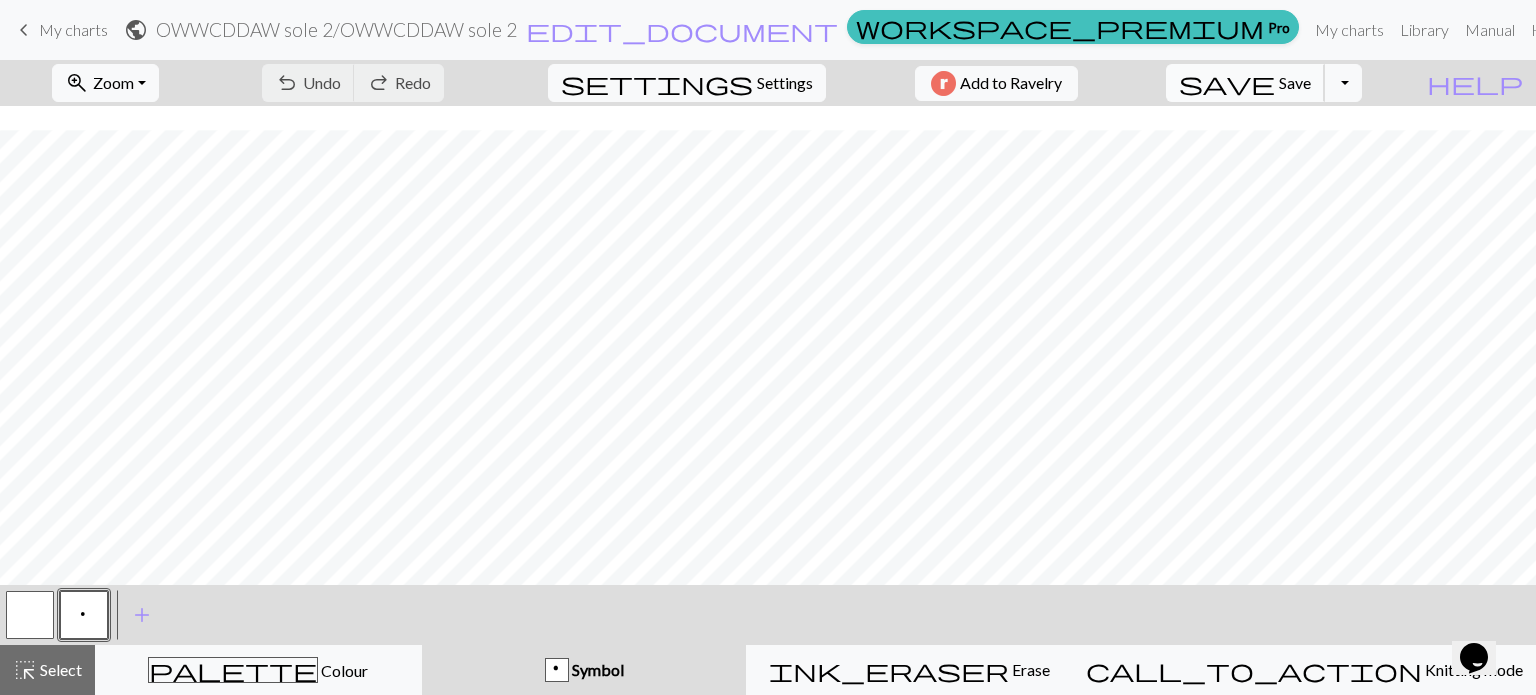 scroll, scrollTop: 203, scrollLeft: 0, axis: vertical 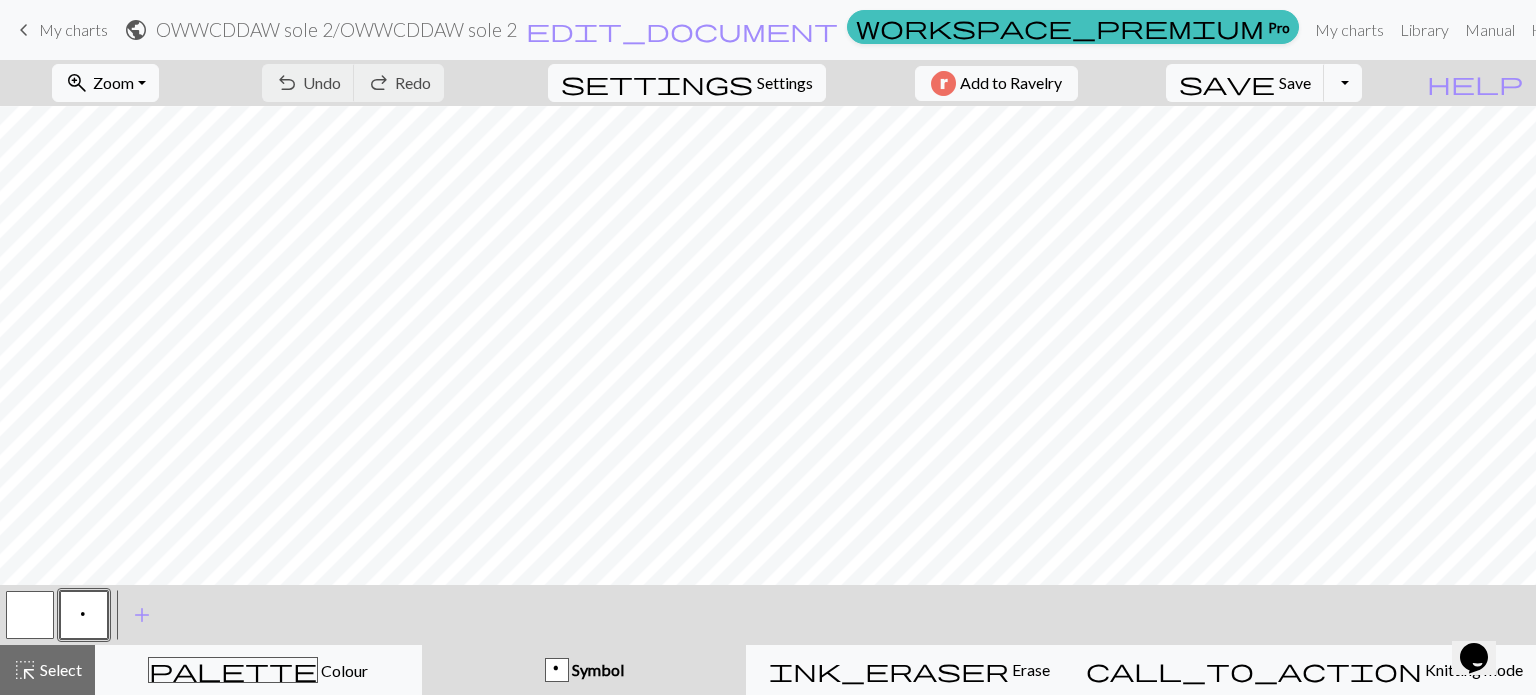 click on "keyboard_arrow_left   My charts" at bounding box center (60, 30) 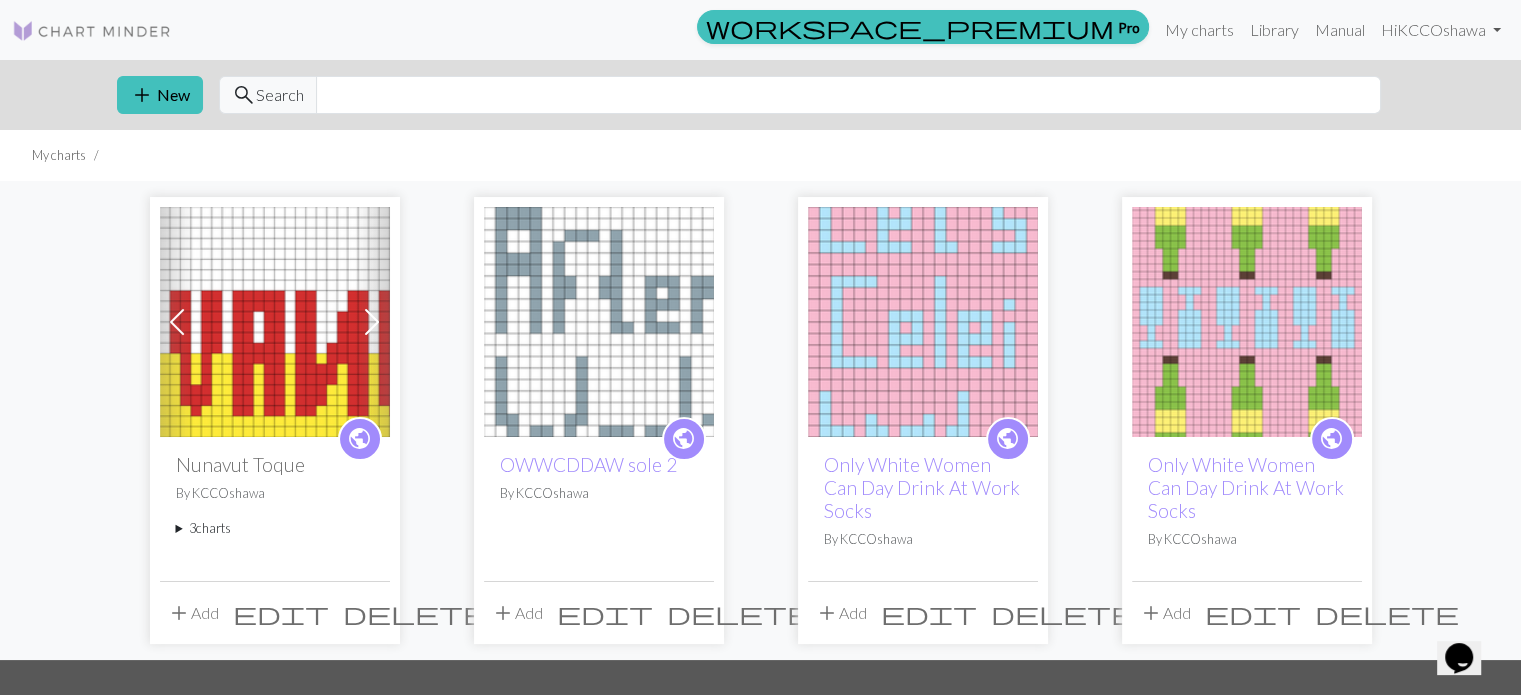 click at bounding box center (923, 322) 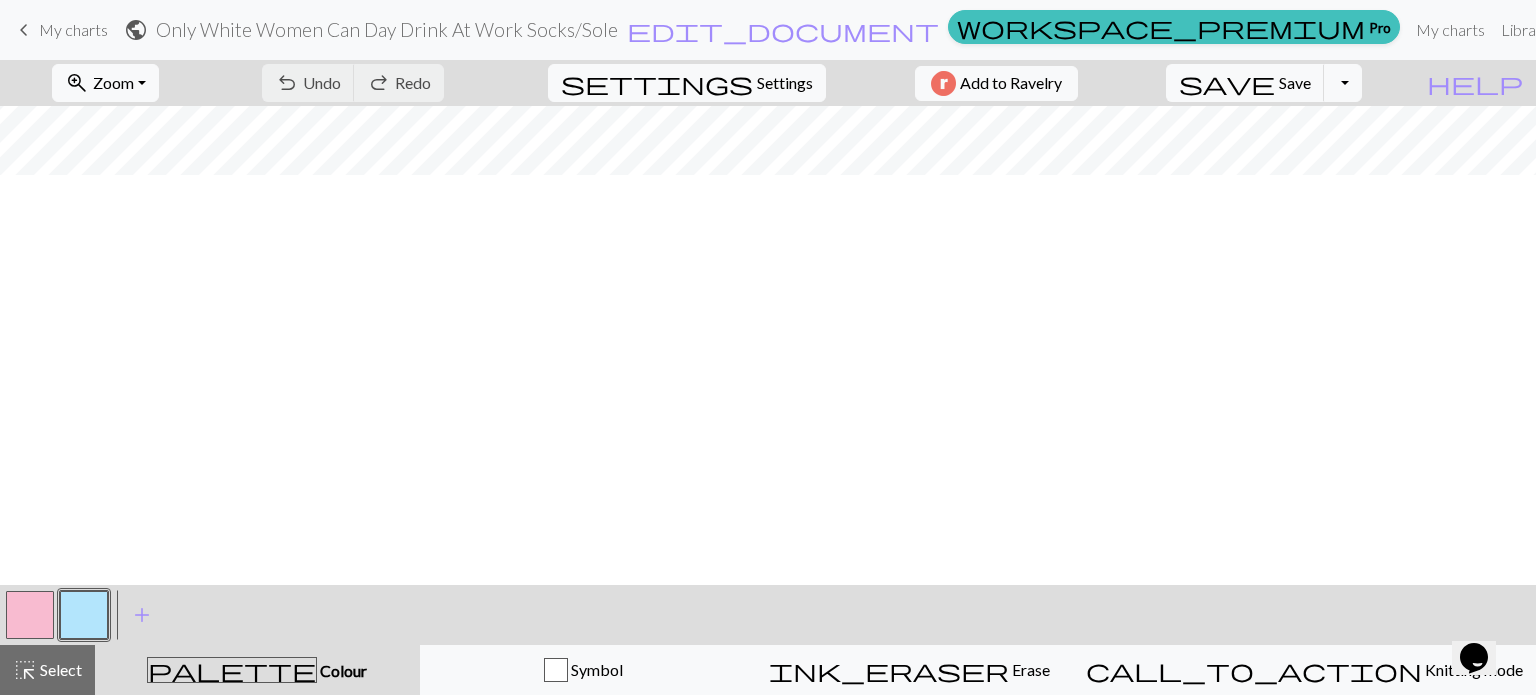 scroll, scrollTop: 0, scrollLeft: 0, axis: both 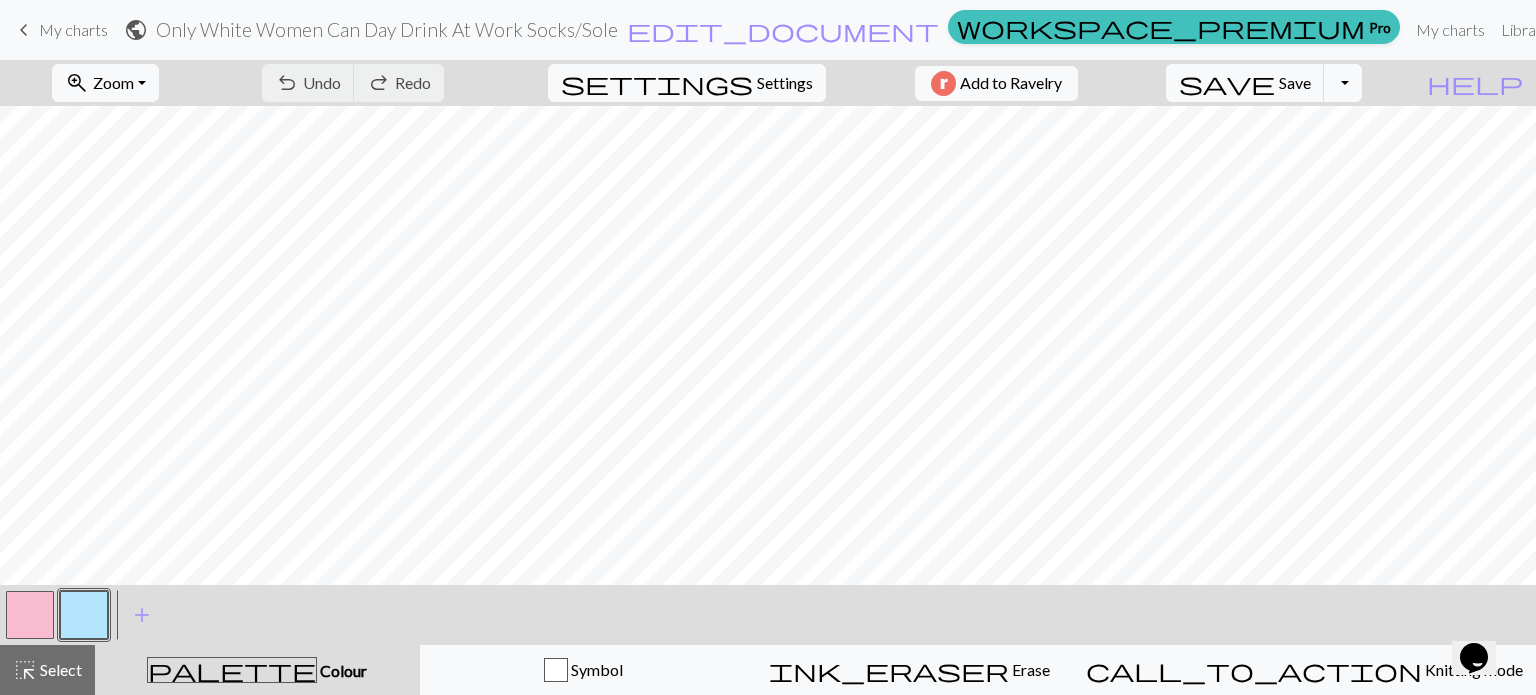 click at bounding box center [30, 615] 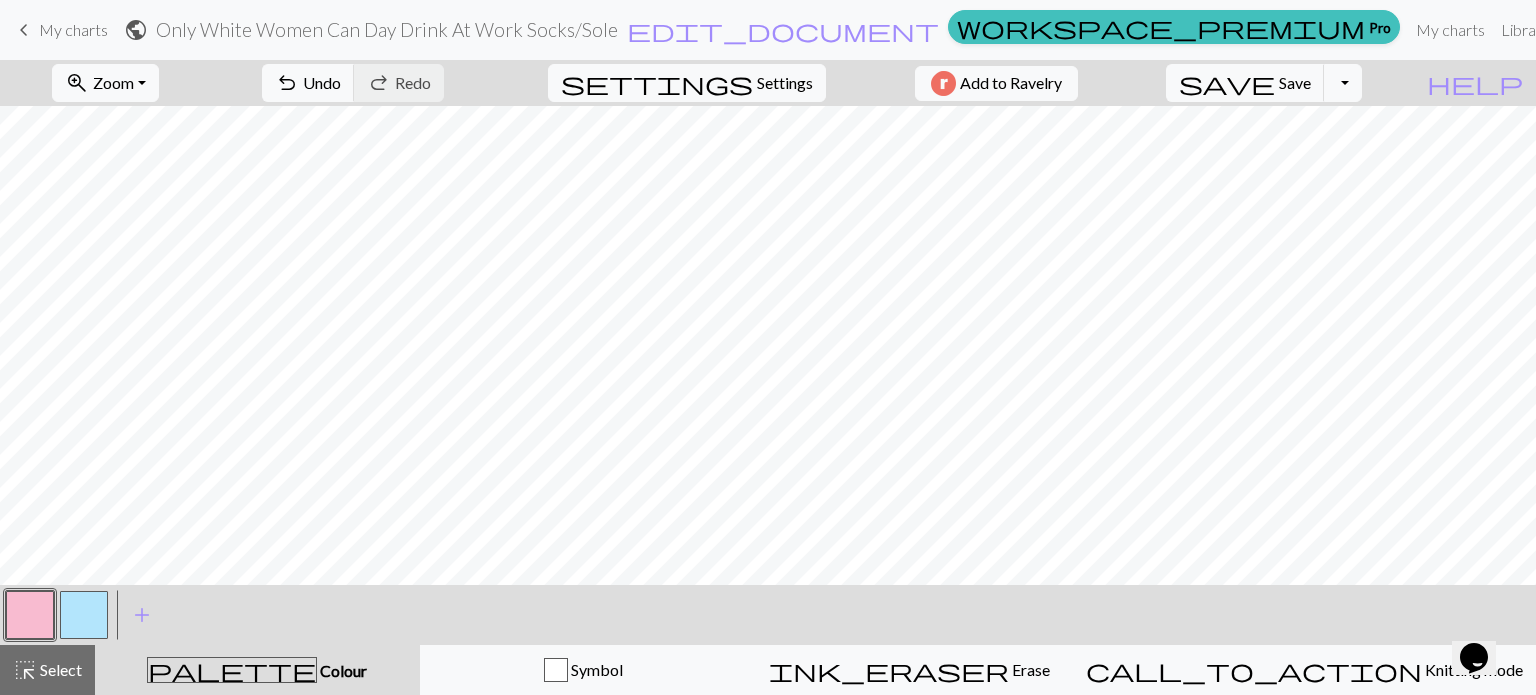click at bounding box center [84, 615] 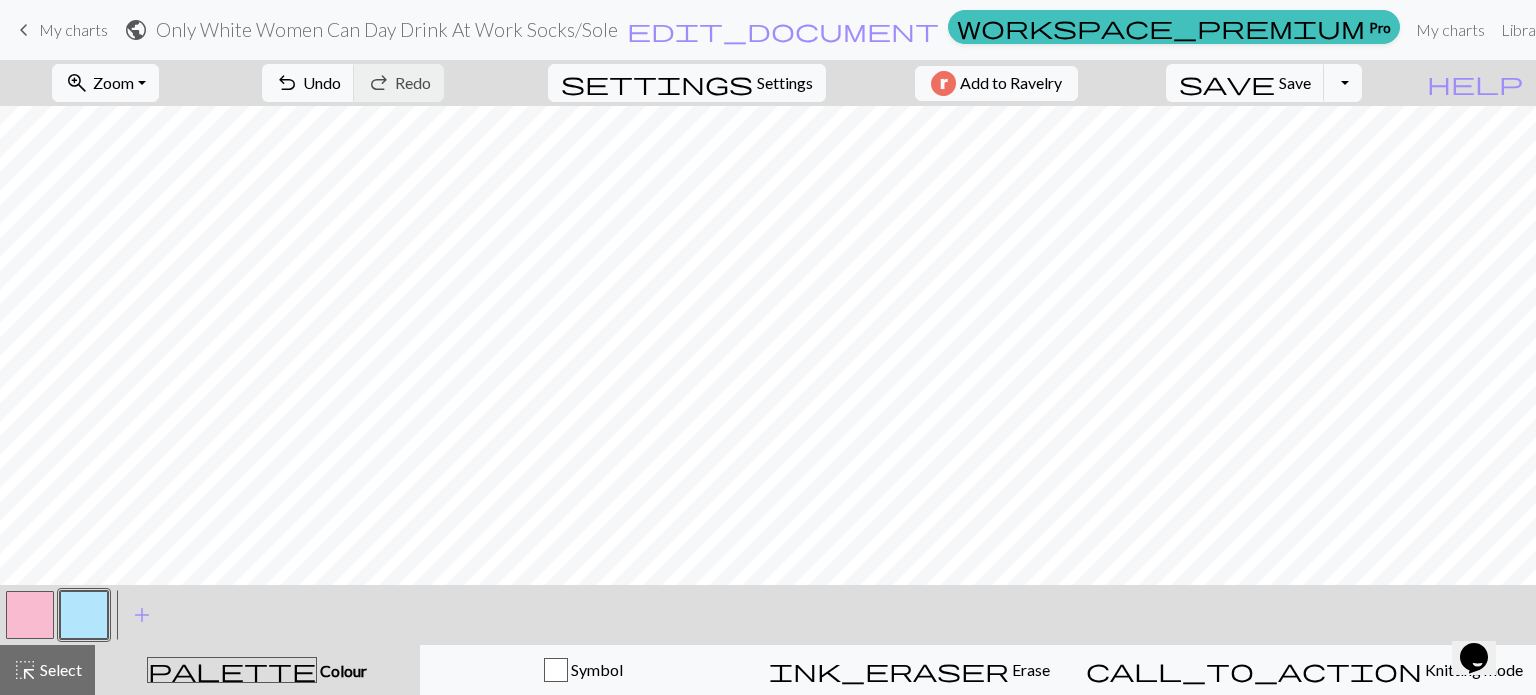 scroll, scrollTop: 0, scrollLeft: 0, axis: both 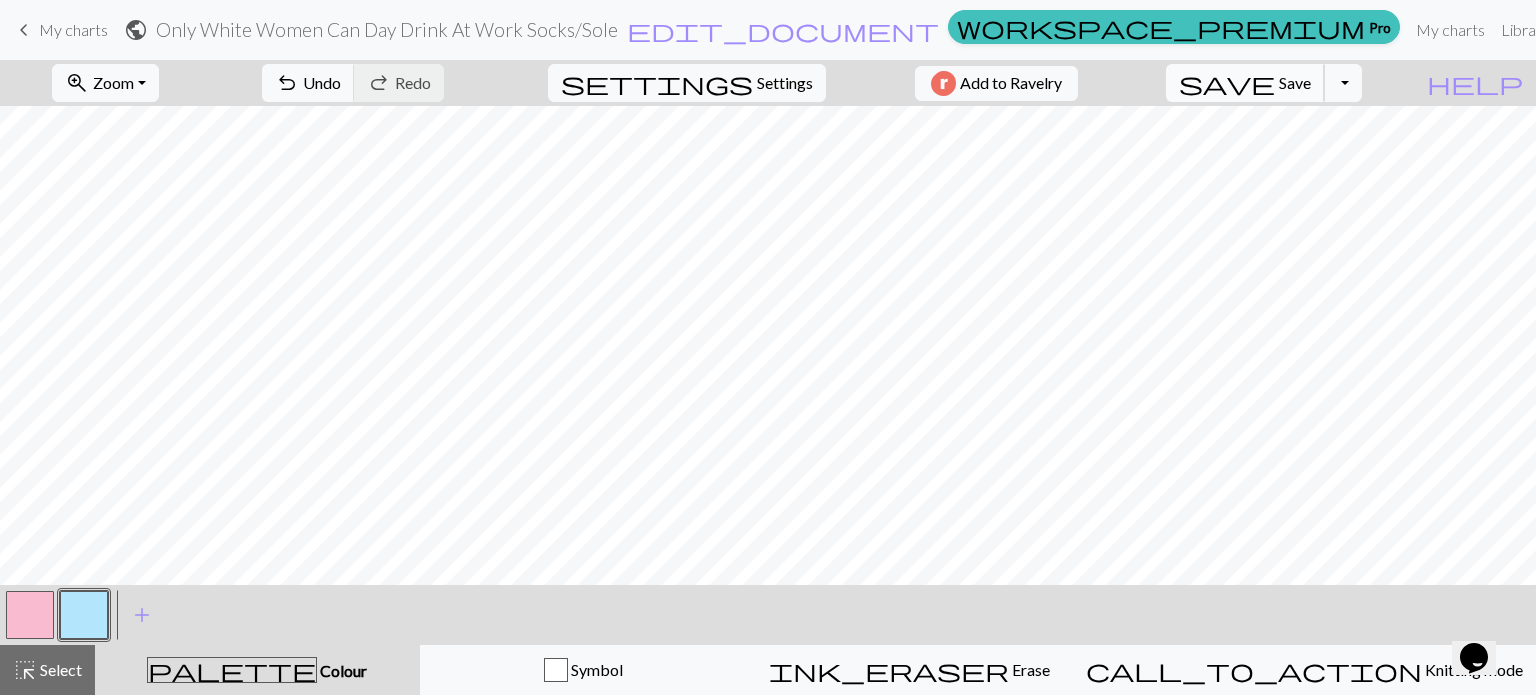 click on "save Save Save" at bounding box center [1245, 83] 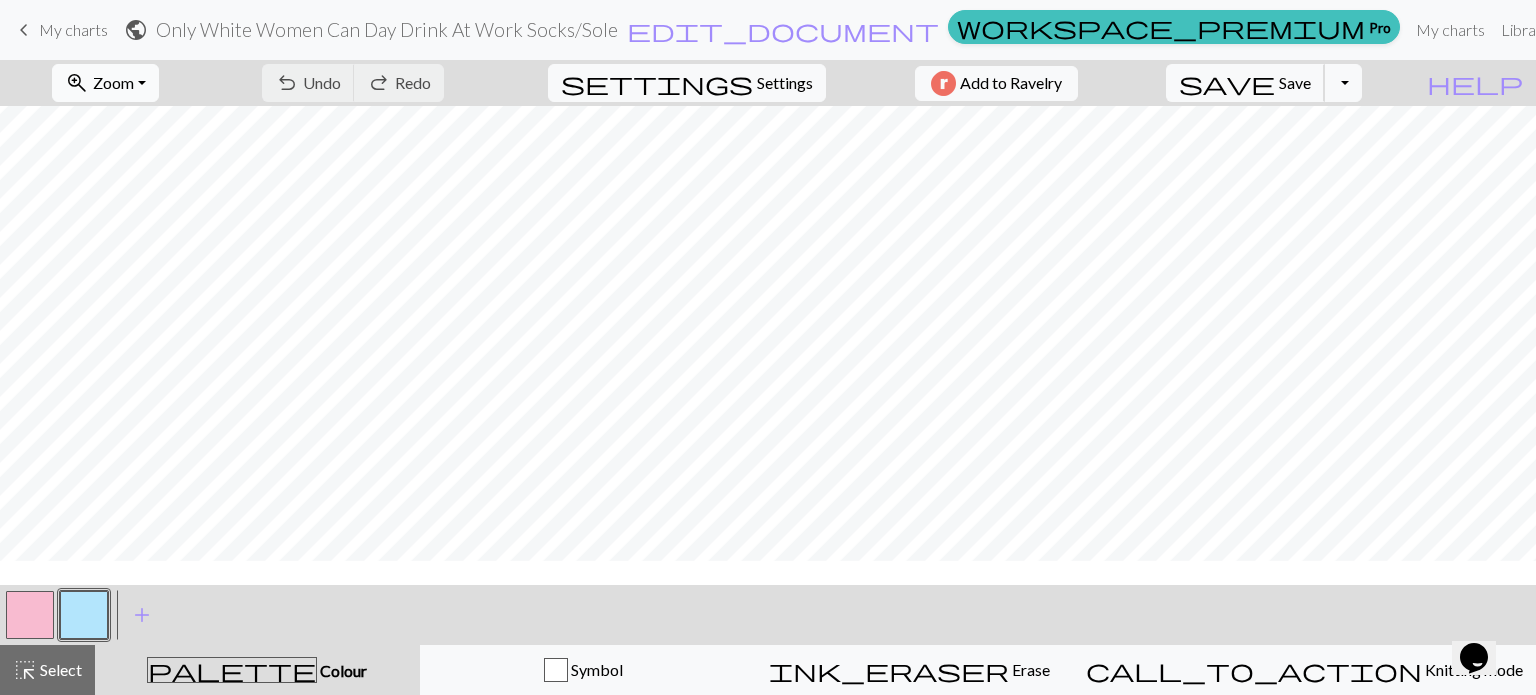 scroll, scrollTop: 0, scrollLeft: 0, axis: both 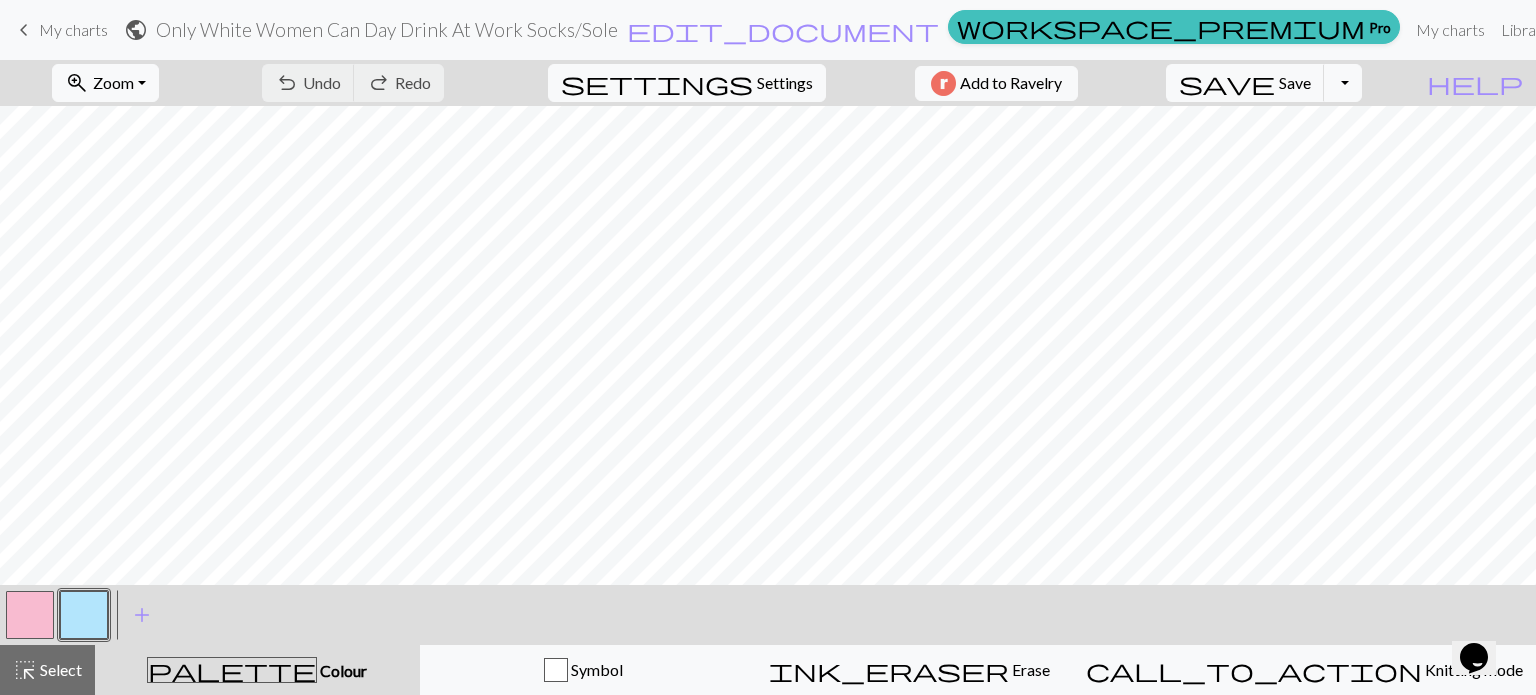 click at bounding box center [84, 615] 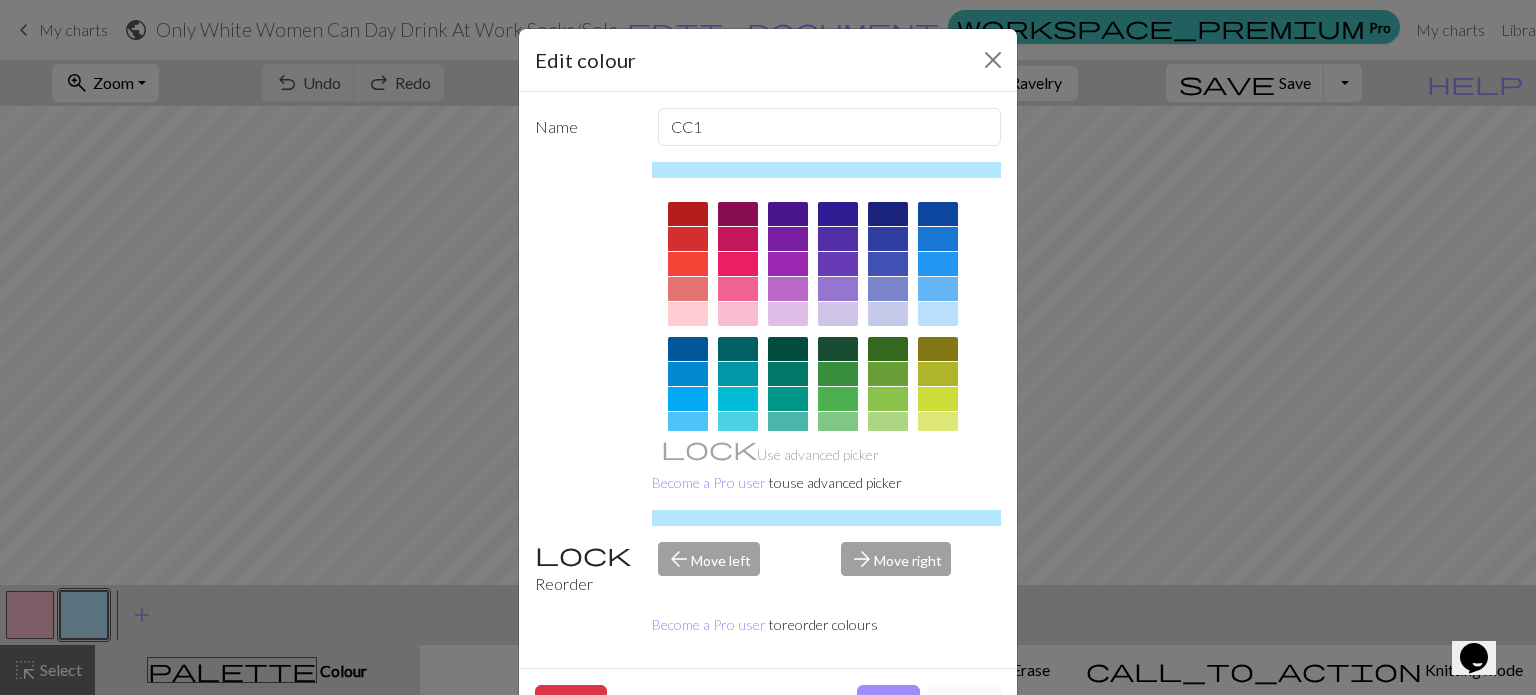 click on "Edit colour Name CC1 Use advanced picker Become a Pro user   to  use advanced picker Reorder arrow_back Move left arrow_forward Move right Become a Pro user   to  reorder colours Delete Done Cancel" at bounding box center (768, 347) 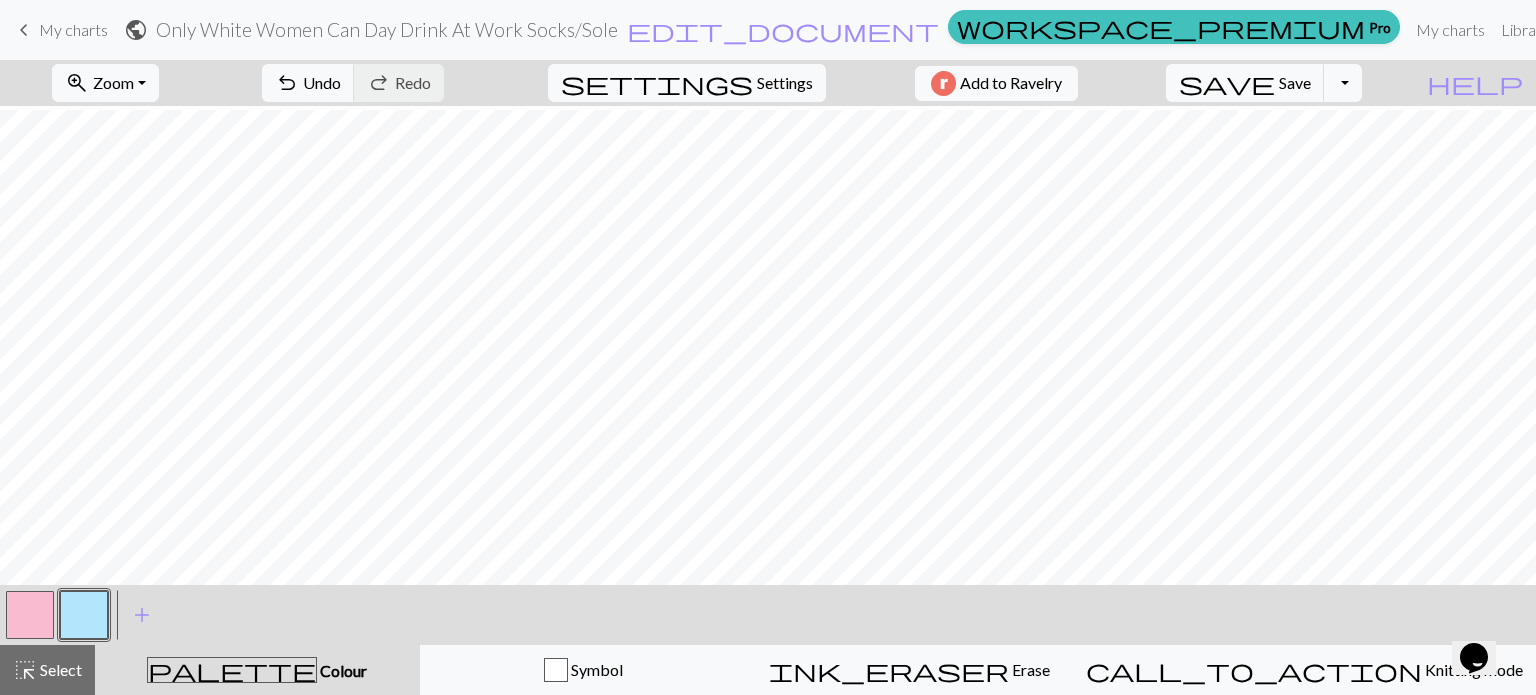 scroll, scrollTop: 404, scrollLeft: 0, axis: vertical 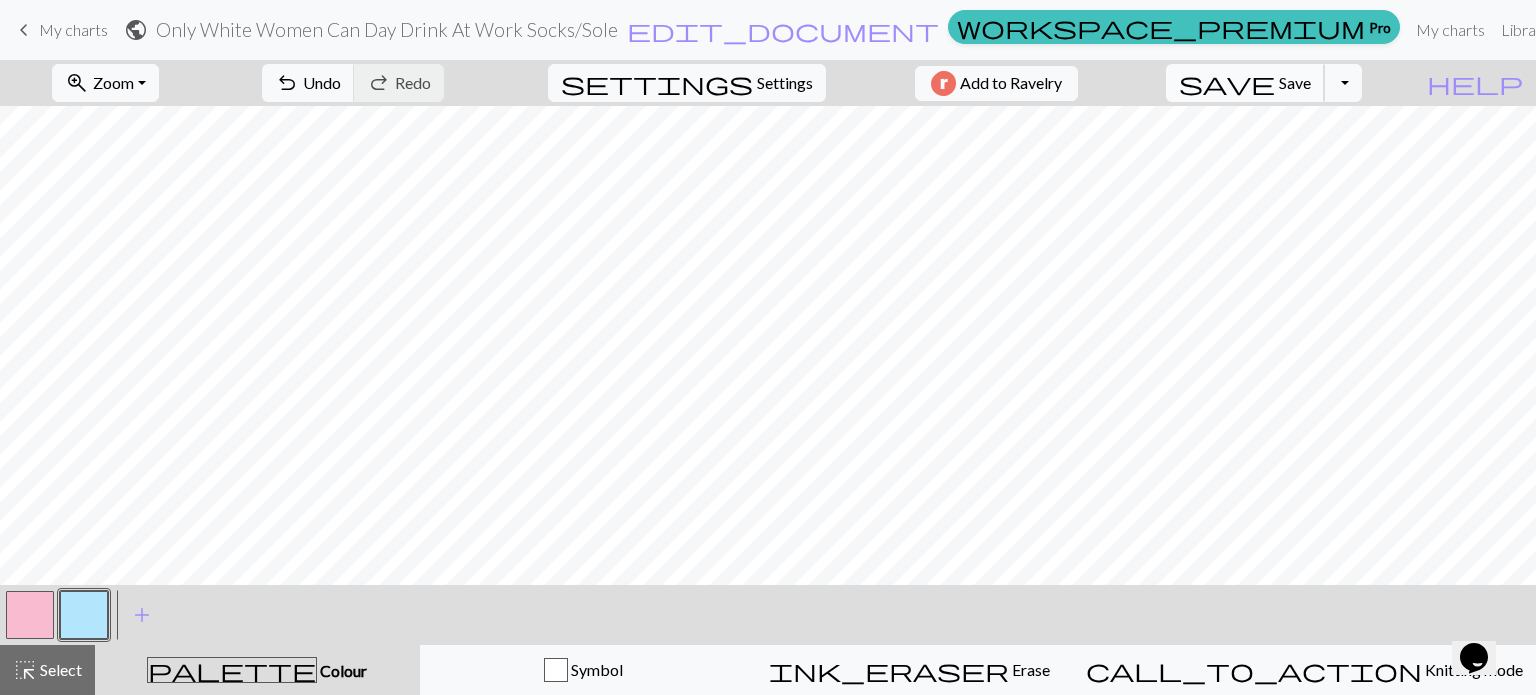 click on "save Save Save" at bounding box center (1245, 83) 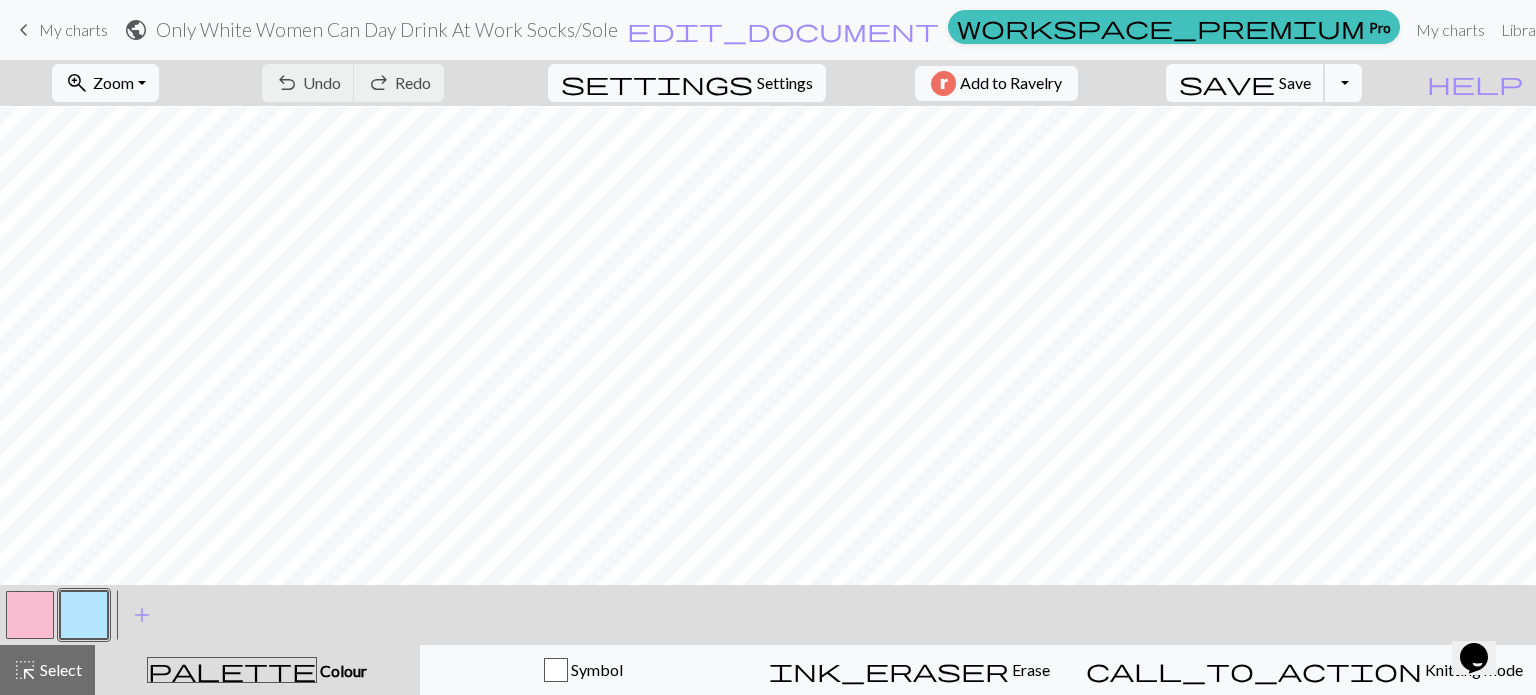 scroll, scrollTop: 0, scrollLeft: 0, axis: both 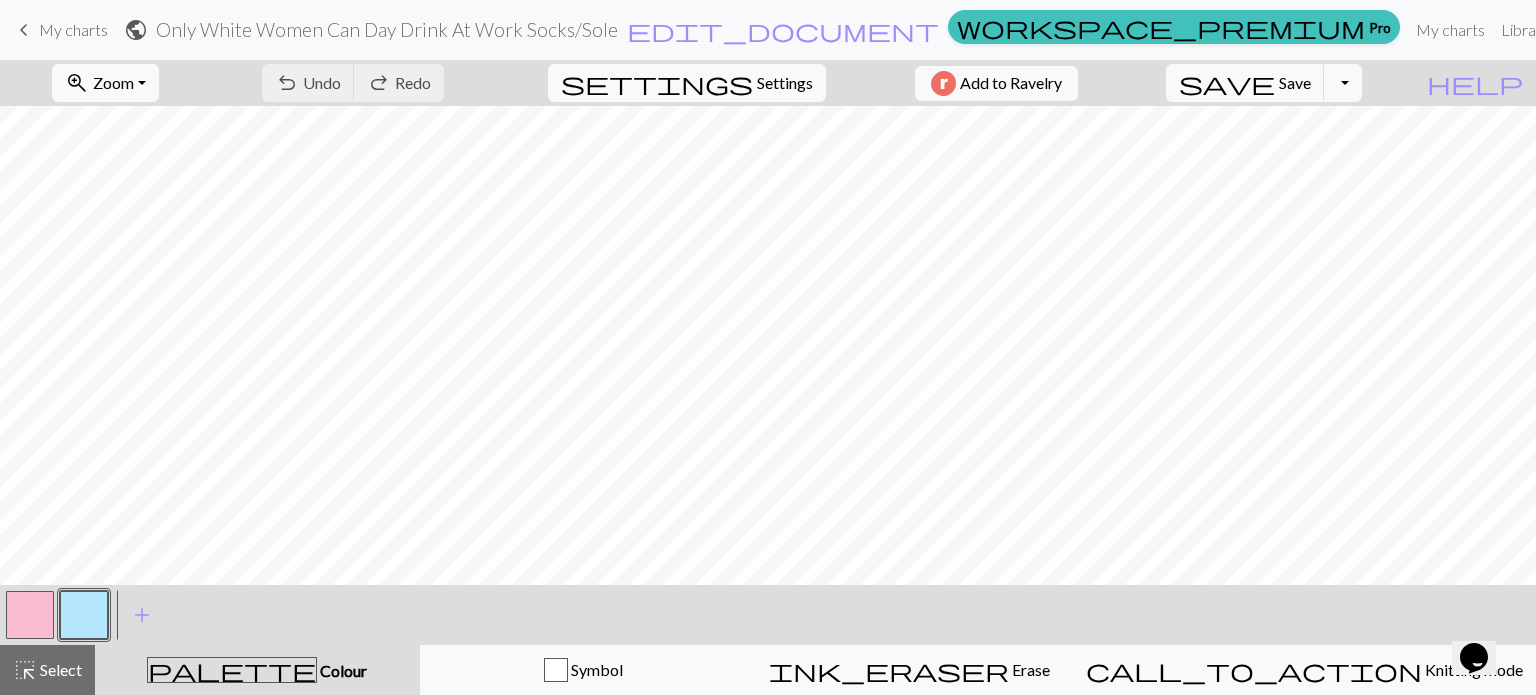 click on "keyboard_arrow_left   My charts" at bounding box center [60, 30] 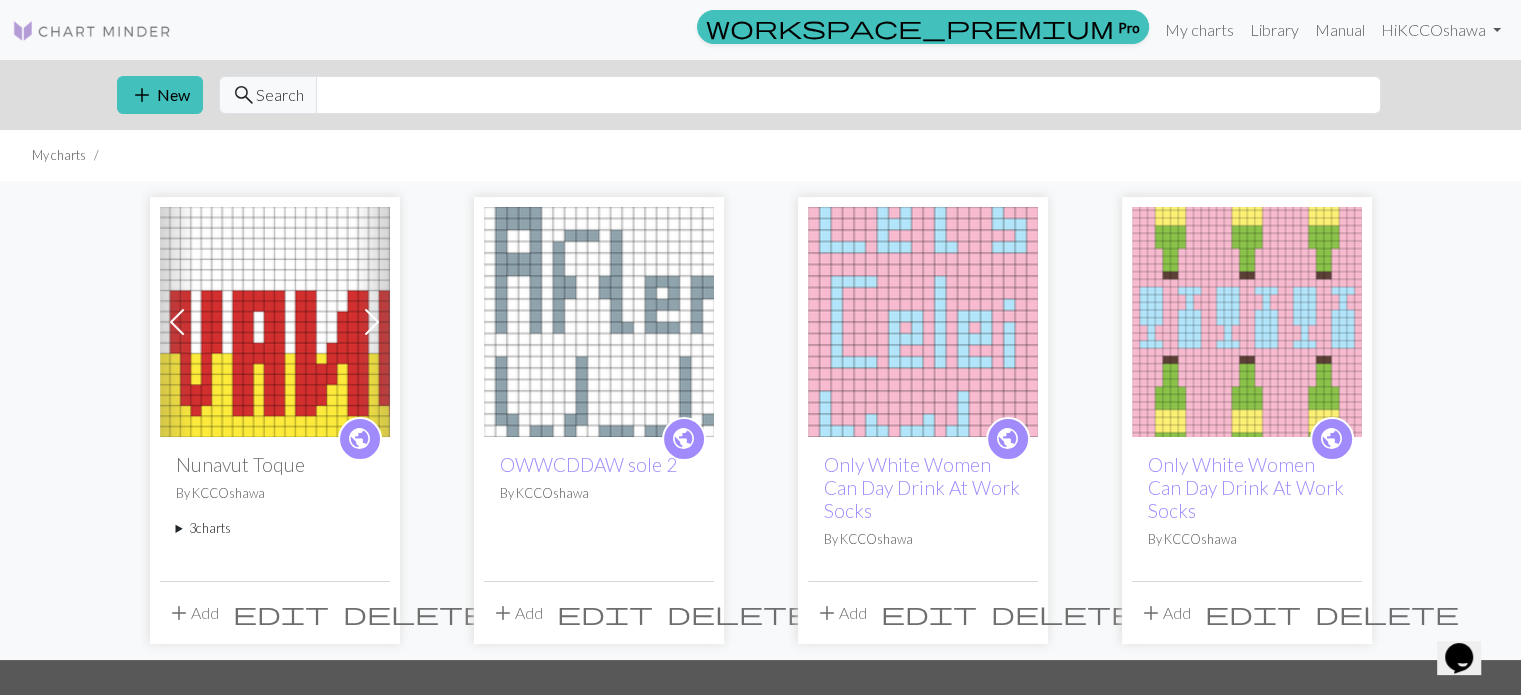 click at bounding box center (599, 322) 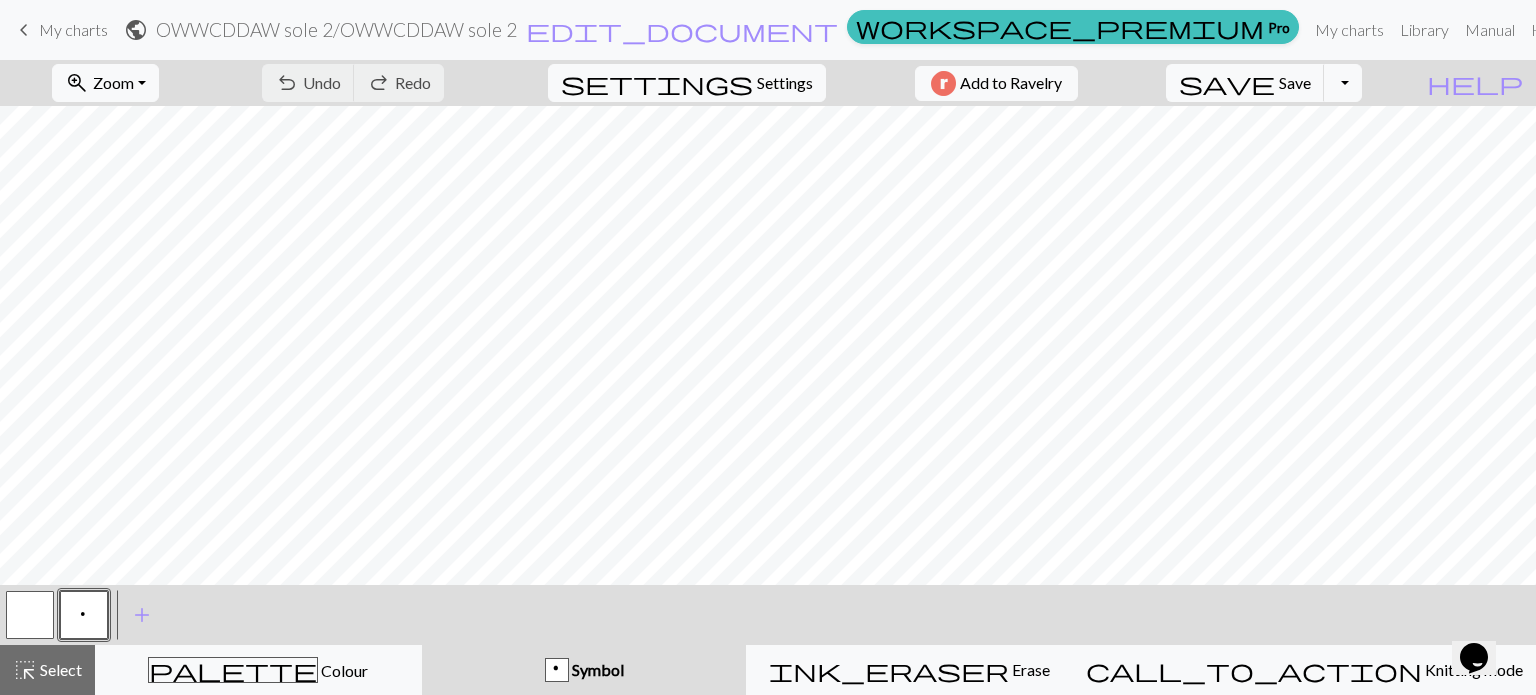 scroll, scrollTop: 225, scrollLeft: 0, axis: vertical 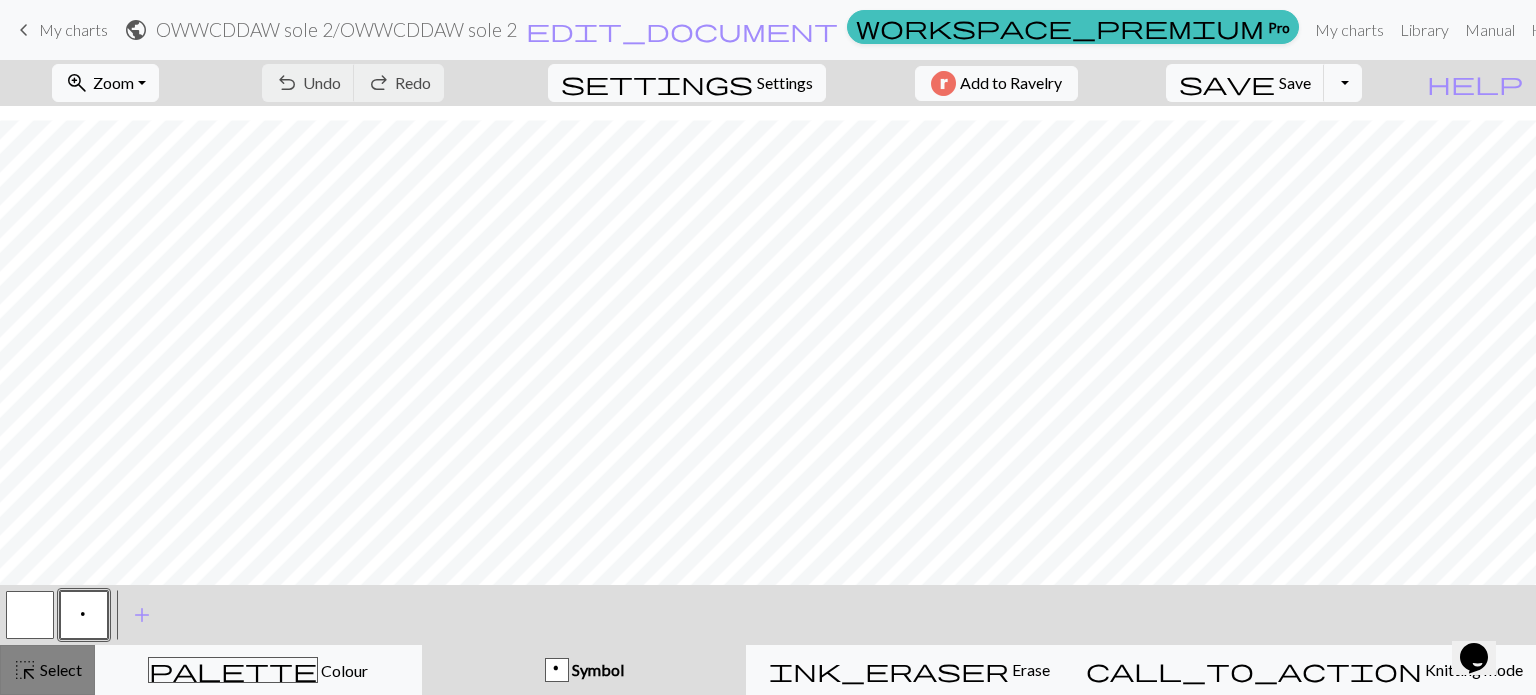 click on "Select" at bounding box center [59, 669] 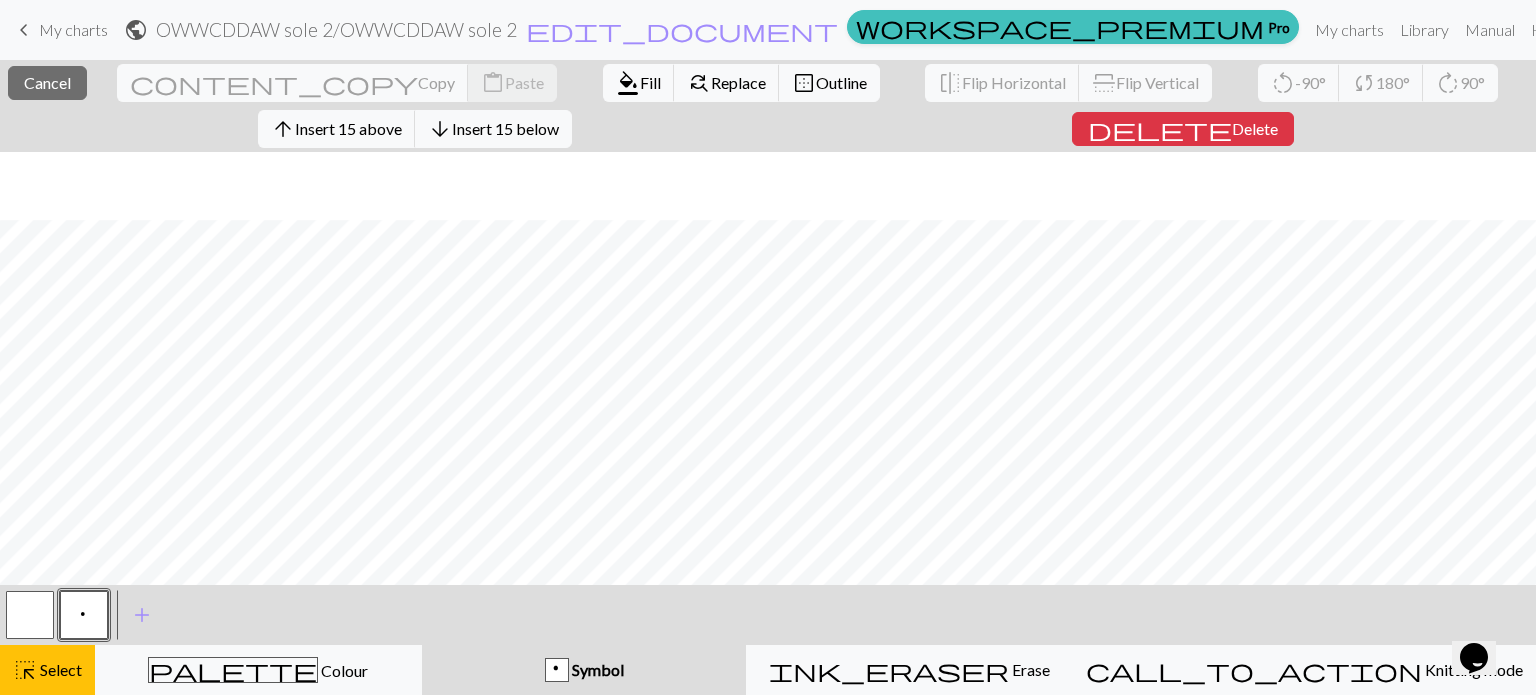 scroll, scrollTop: 271, scrollLeft: 0, axis: vertical 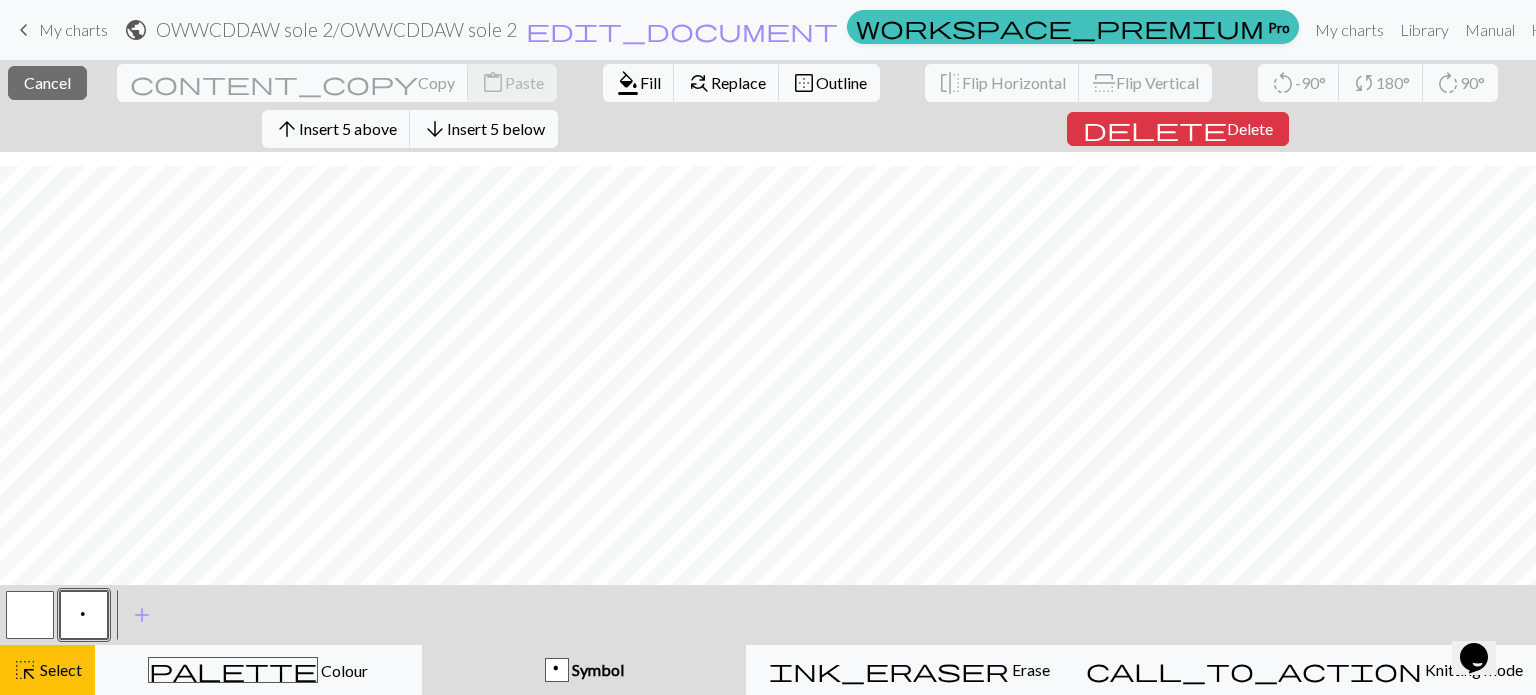 click on "Insert 5 below" at bounding box center [496, 128] 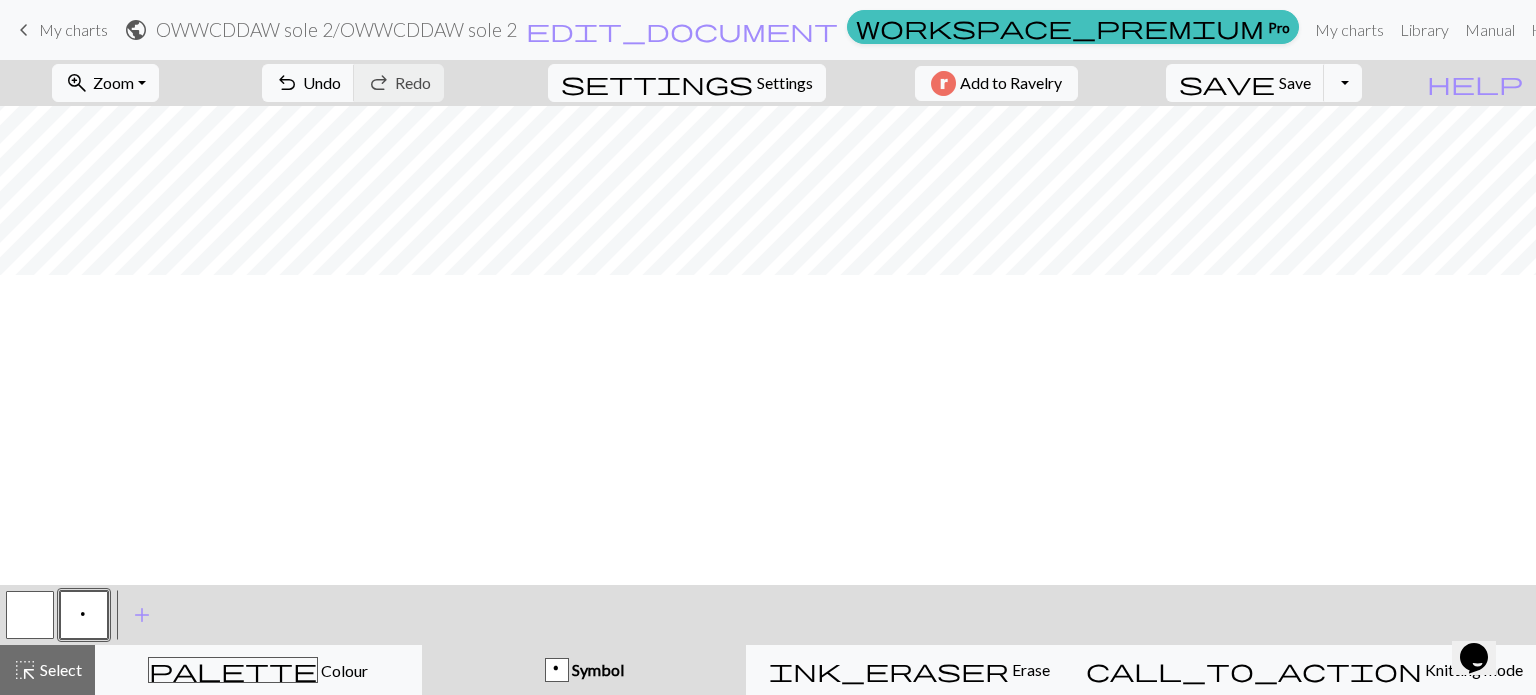 scroll, scrollTop: 0, scrollLeft: 0, axis: both 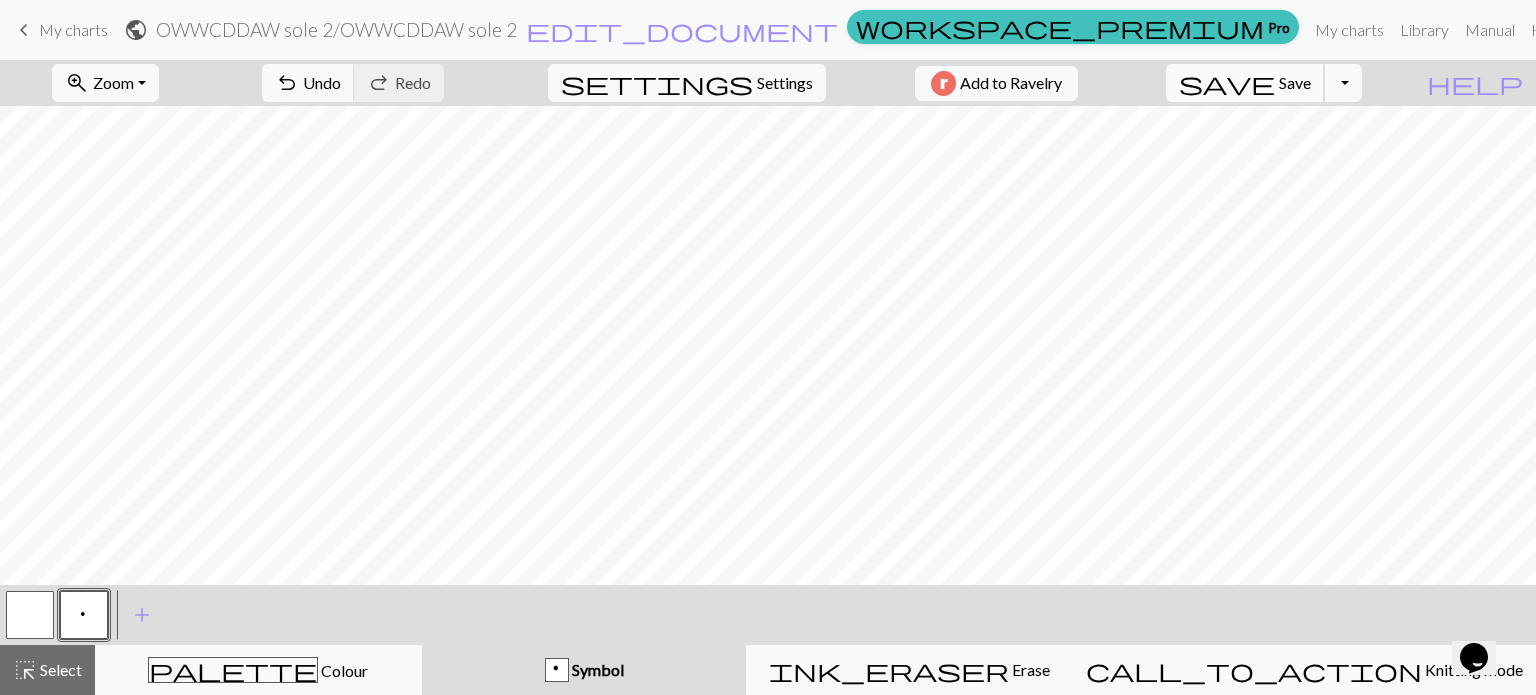 click on "Save" at bounding box center [1295, 82] 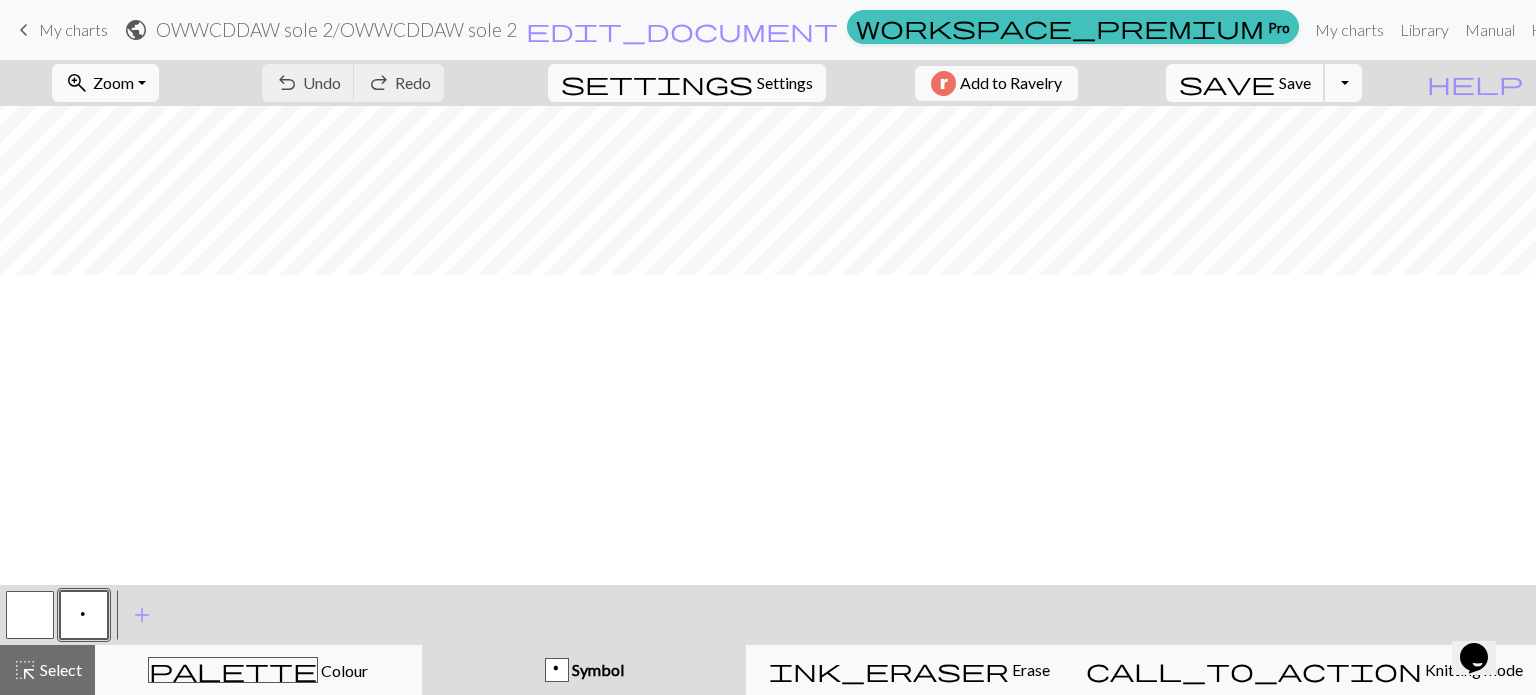 scroll, scrollTop: 0, scrollLeft: 0, axis: both 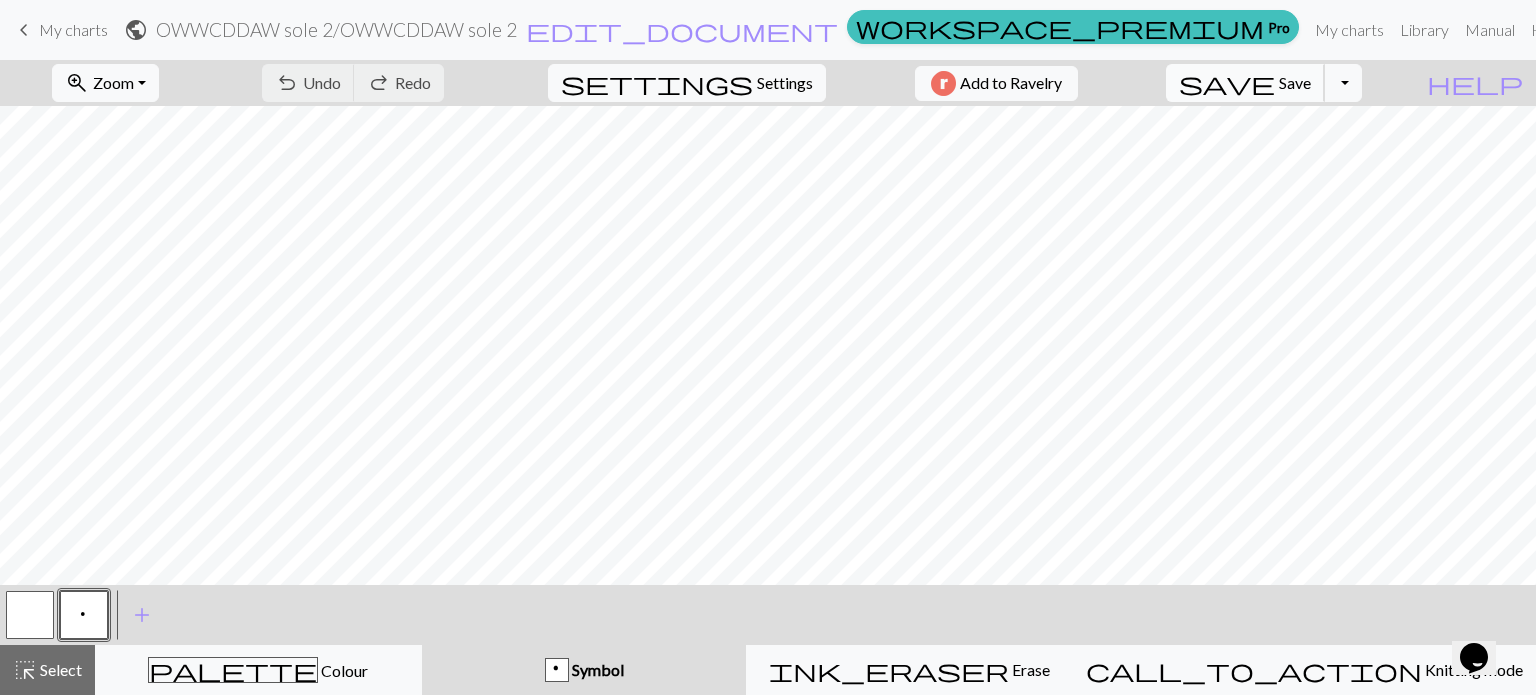 click on "save" at bounding box center [1227, 83] 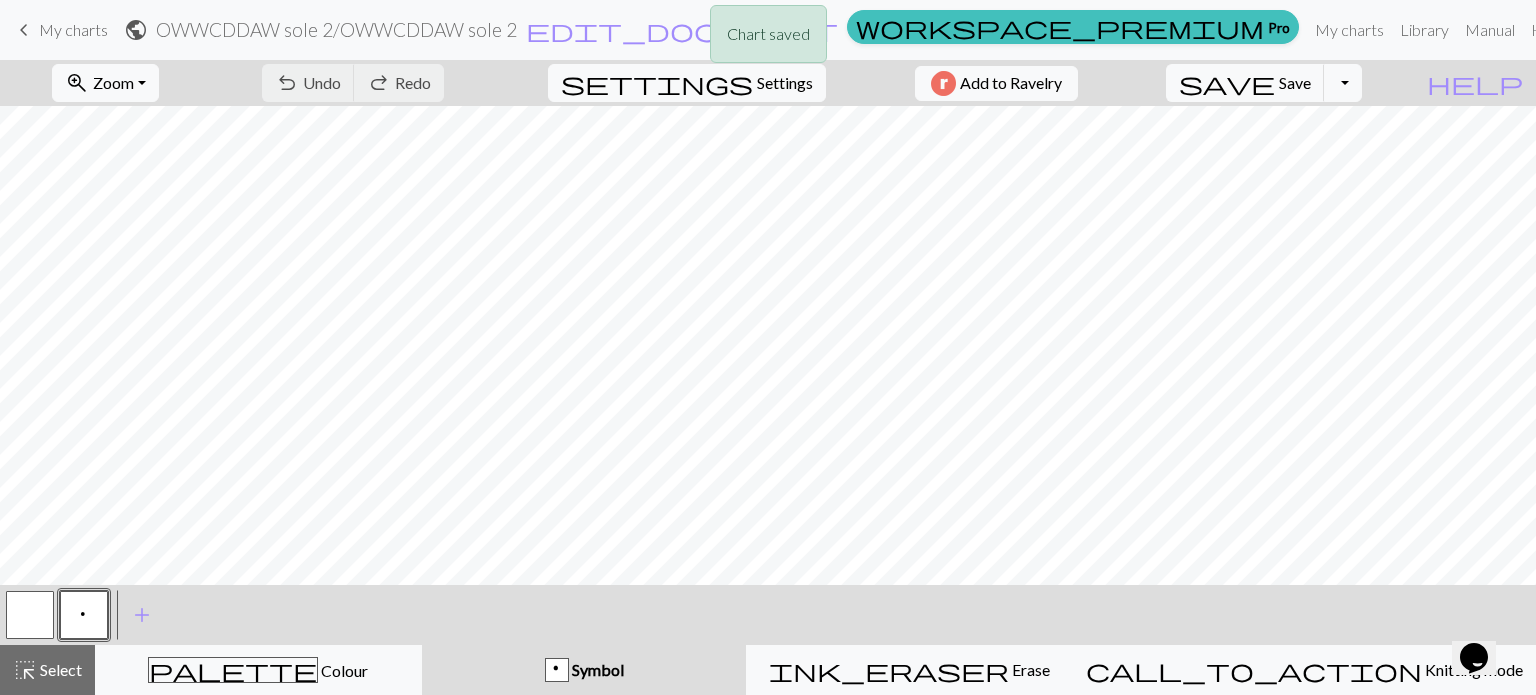 click on "Chart saved" at bounding box center (768, 39) 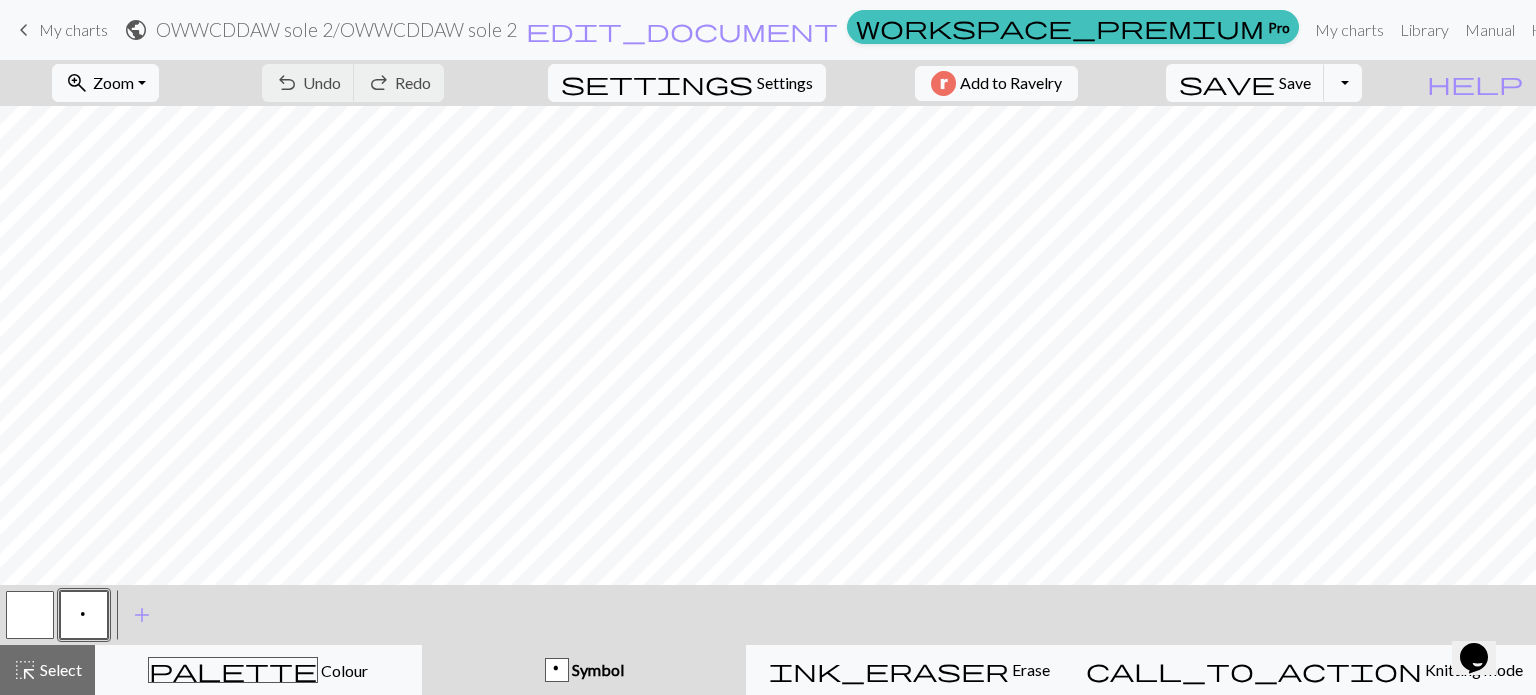 click on "My charts" at bounding box center (73, 29) 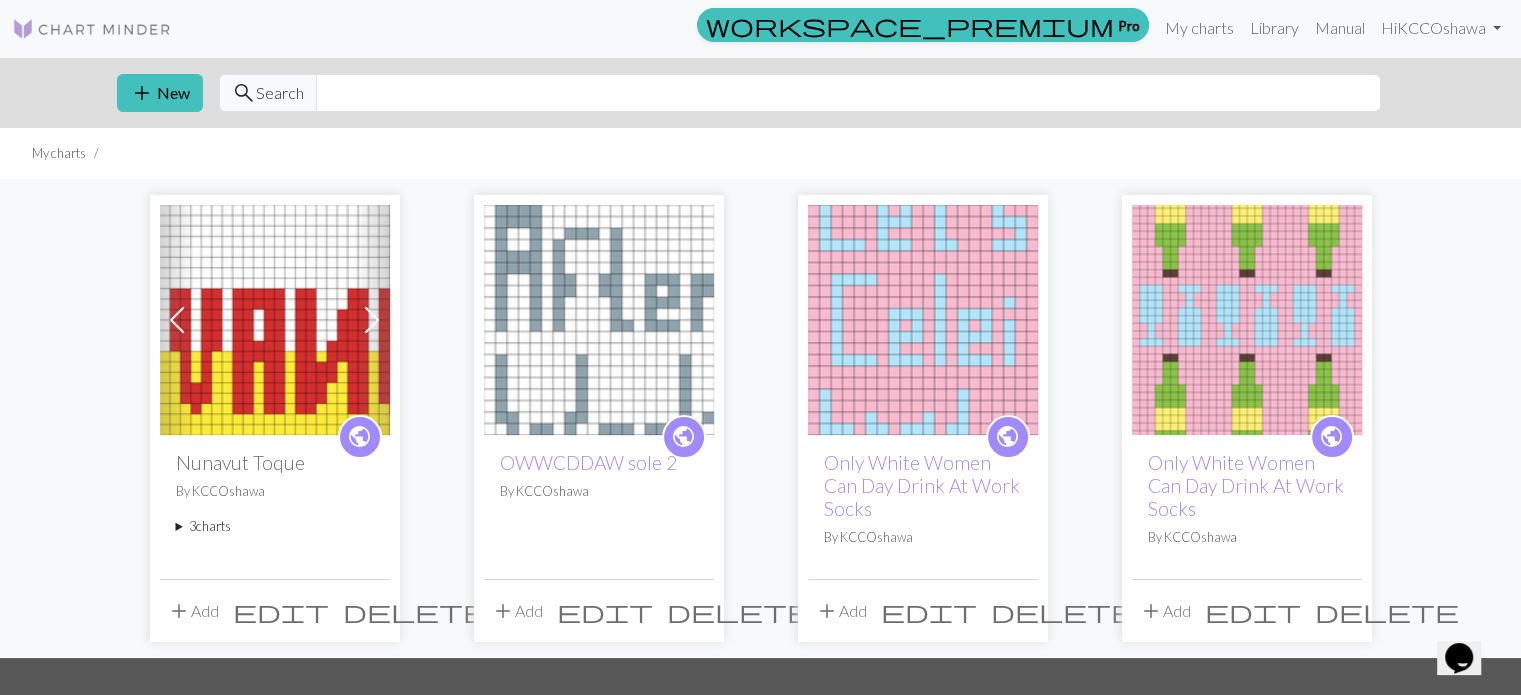 scroll, scrollTop: 0, scrollLeft: 0, axis: both 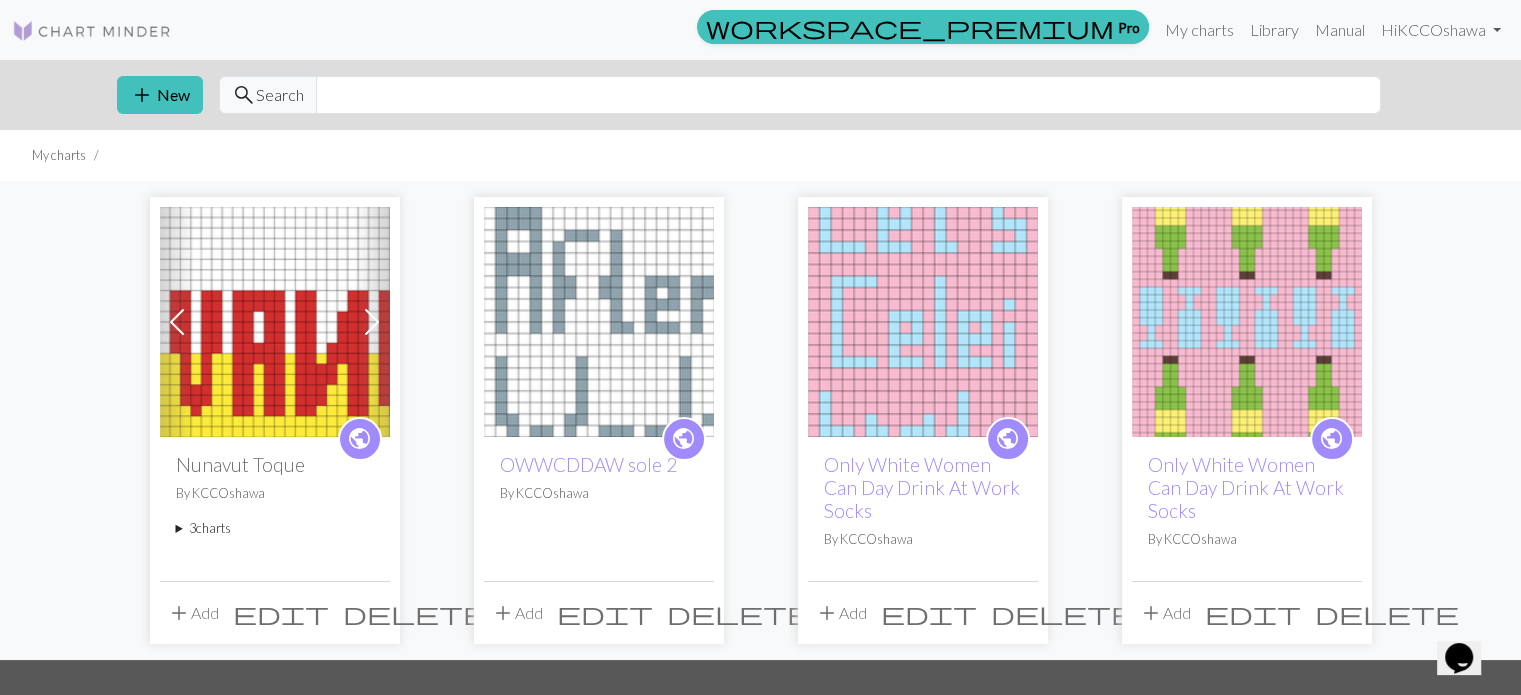 click at bounding box center [92, 31] 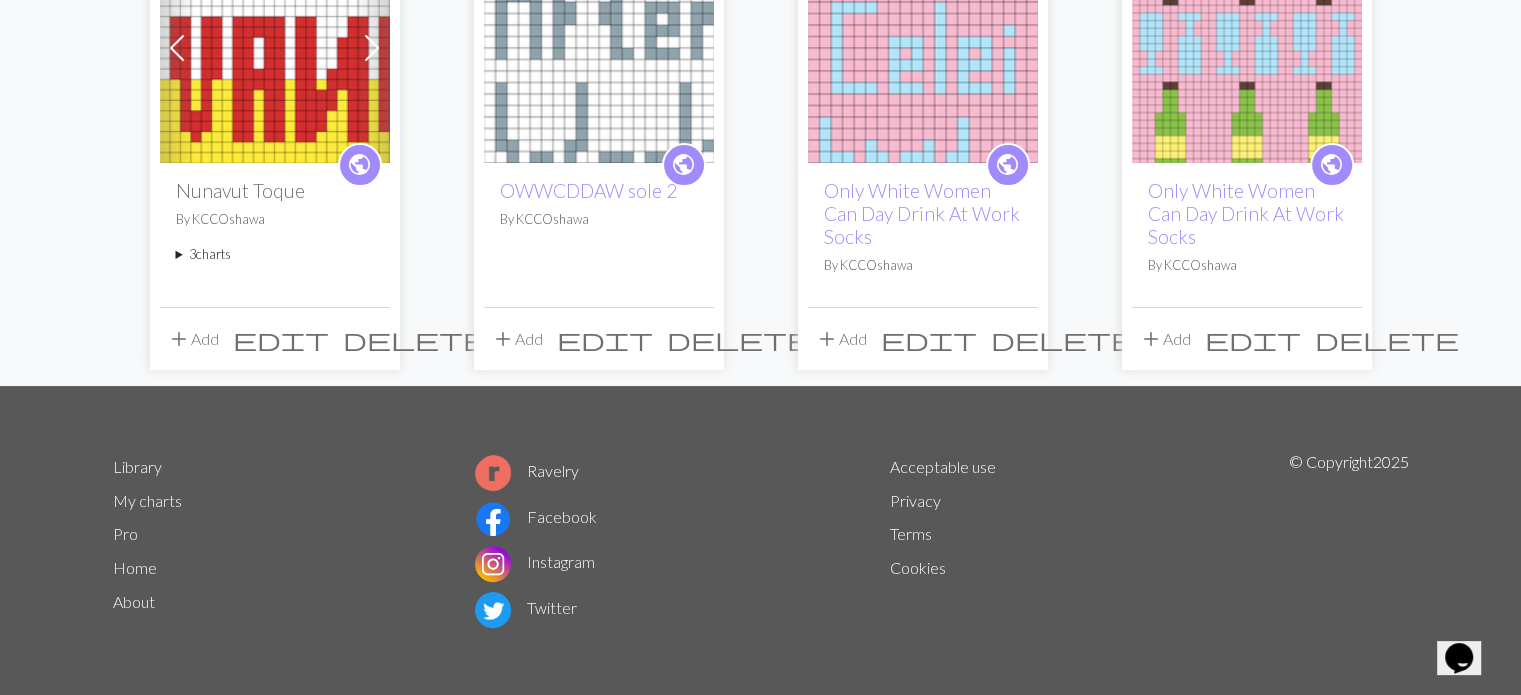 scroll, scrollTop: 0, scrollLeft: 0, axis: both 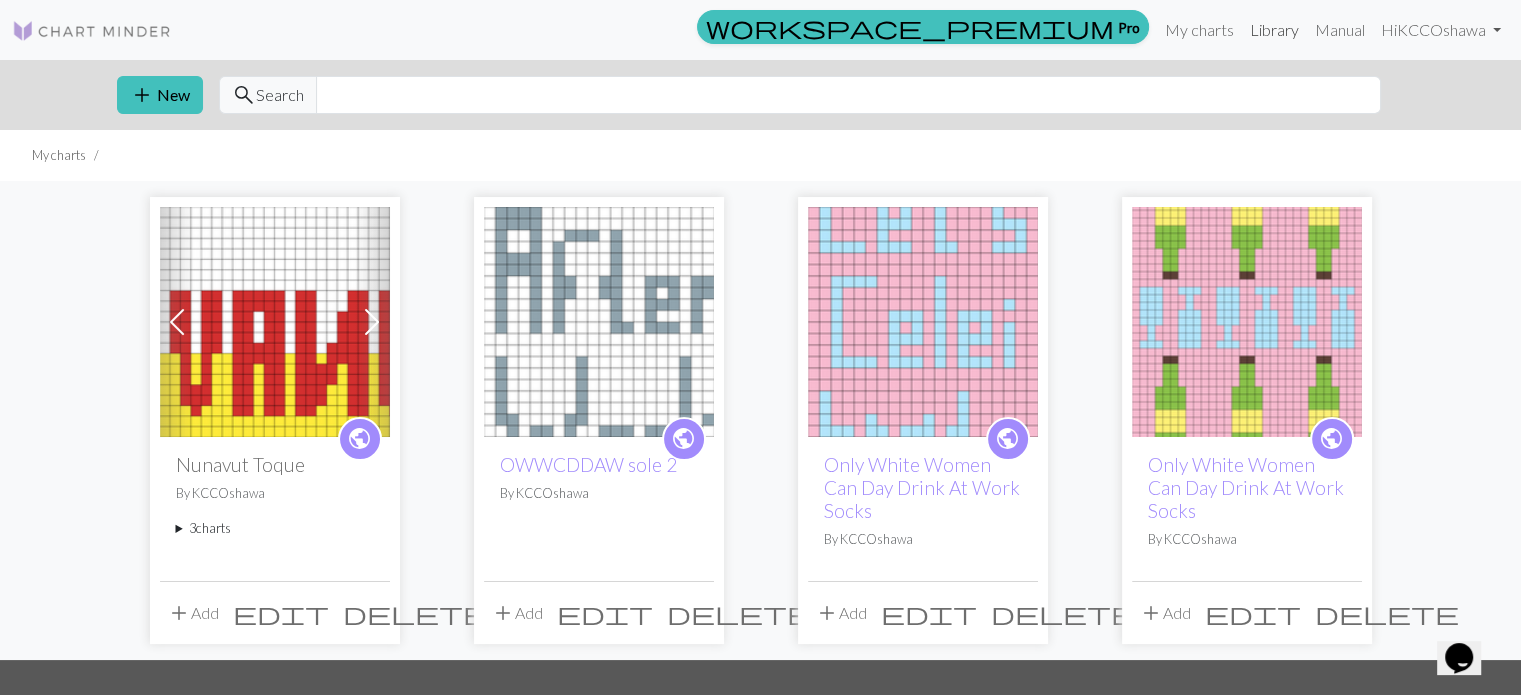 click on "Library" at bounding box center (1274, 30) 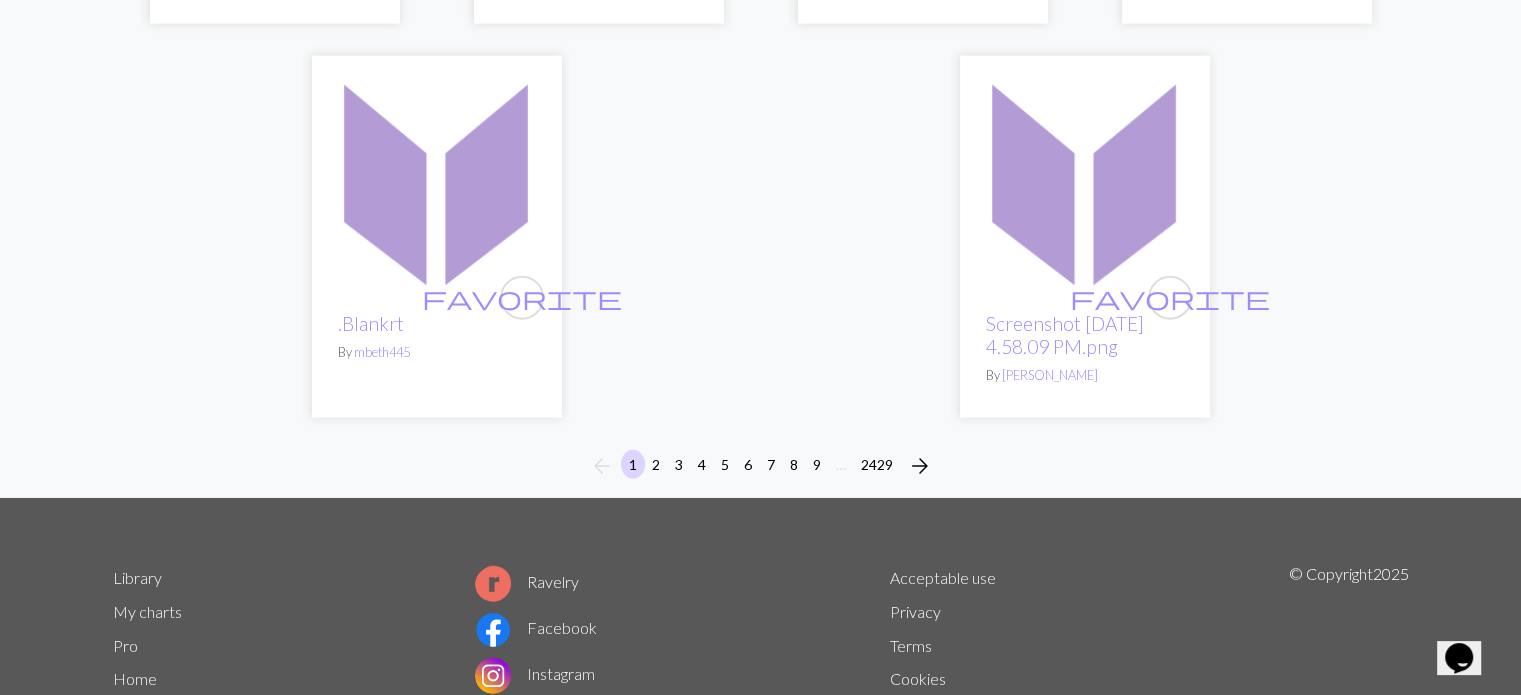 scroll, scrollTop: 5242, scrollLeft: 0, axis: vertical 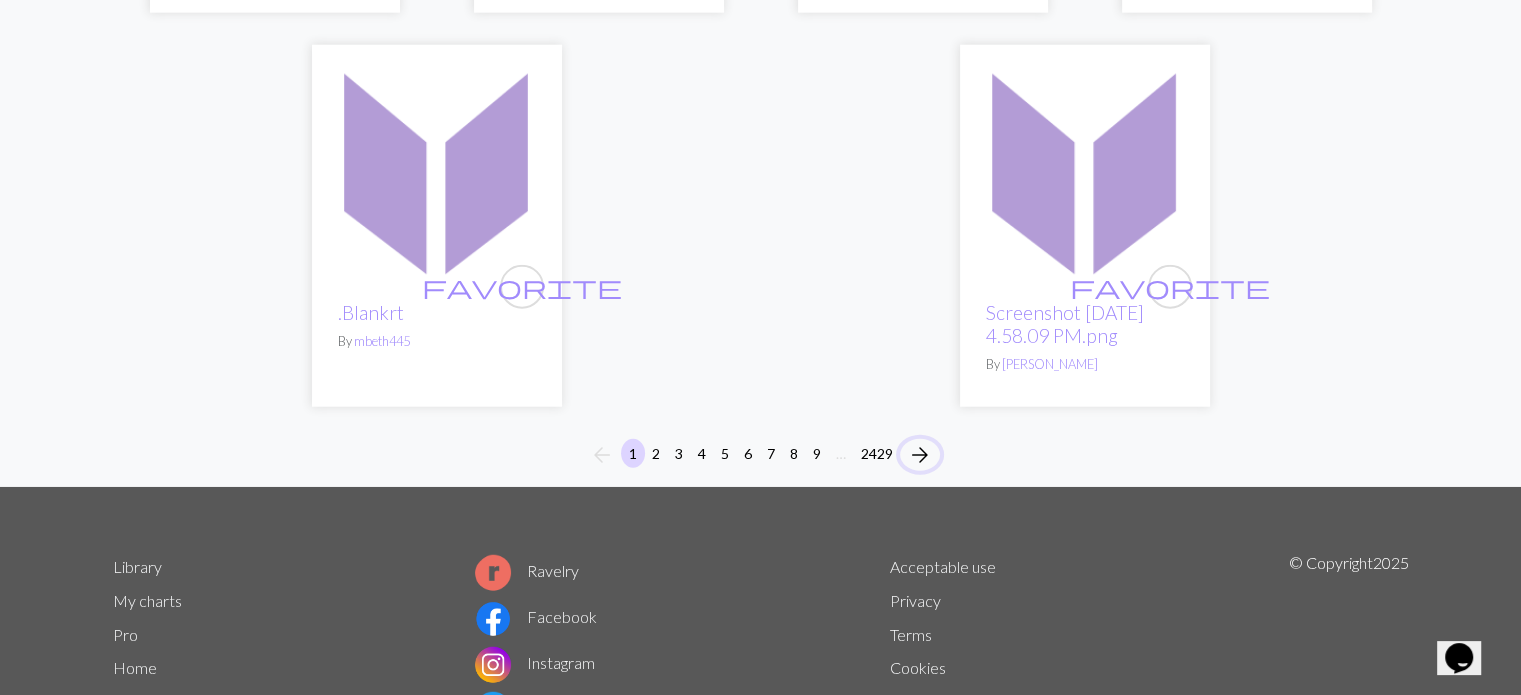 click on "arrow_forward" at bounding box center [920, 455] 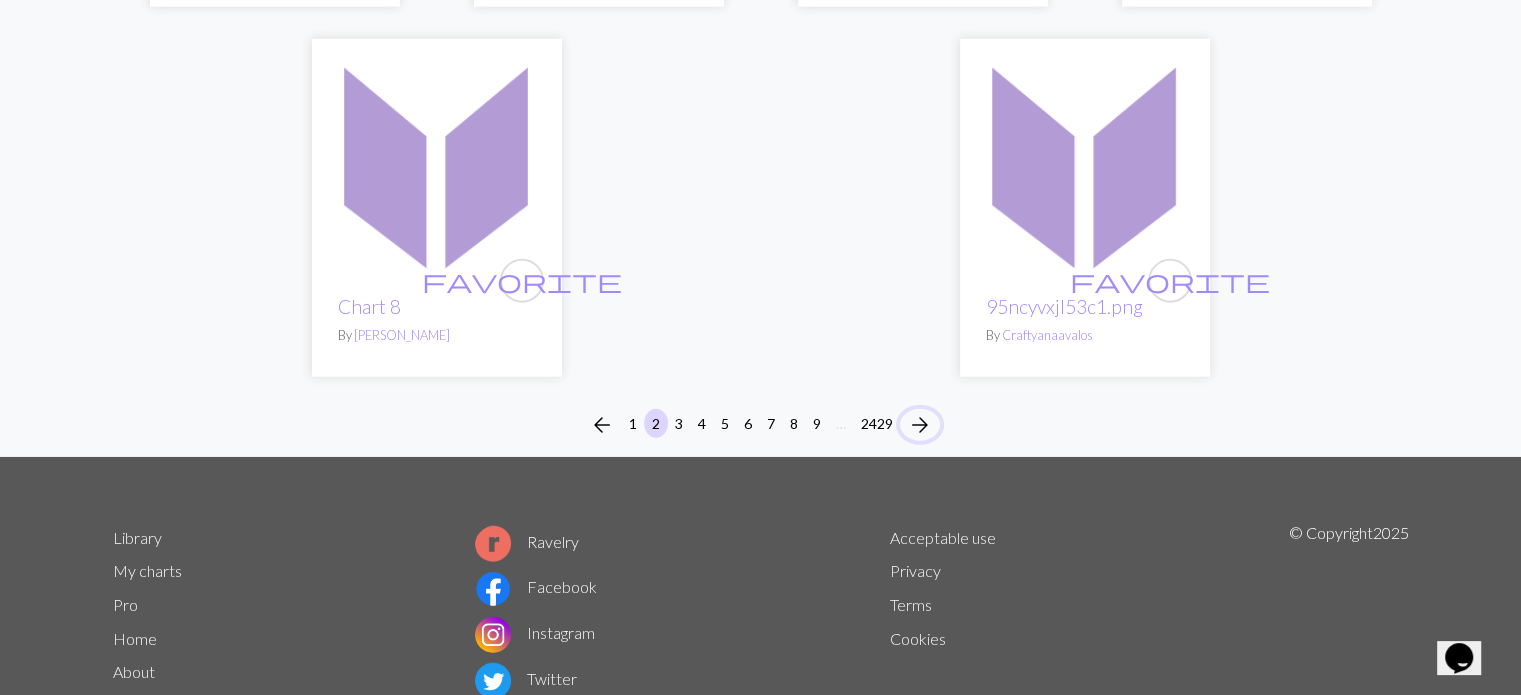 scroll, scrollTop: 5164, scrollLeft: 0, axis: vertical 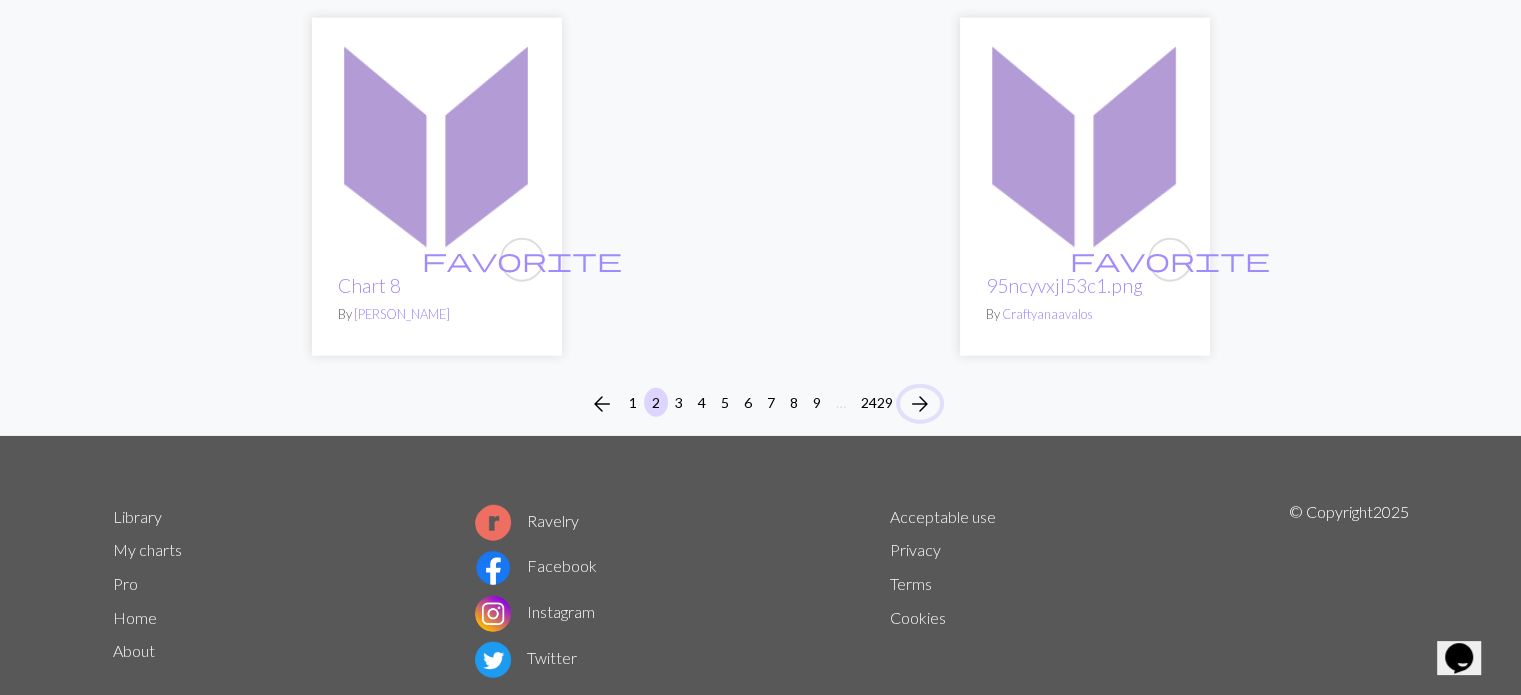 click on "arrow_forward" at bounding box center [920, 404] 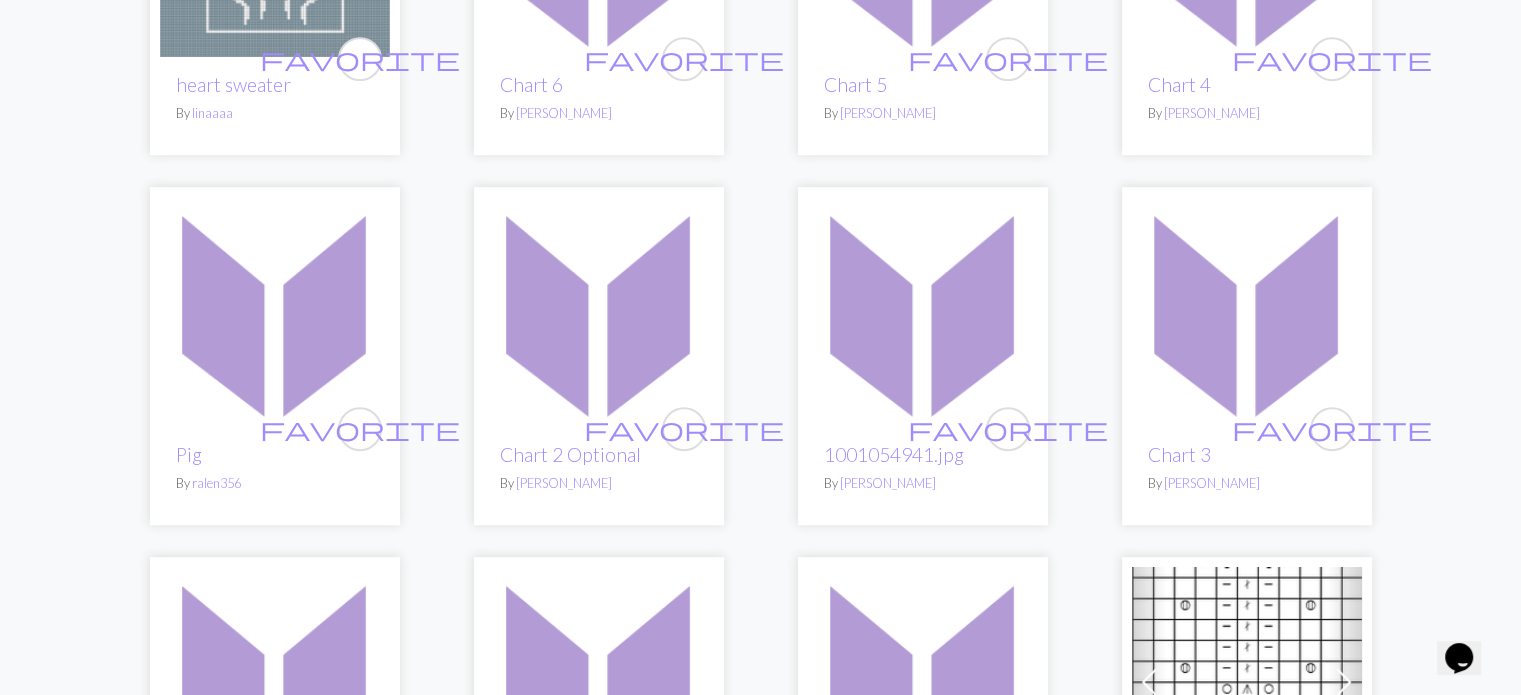 scroll, scrollTop: 0, scrollLeft: 0, axis: both 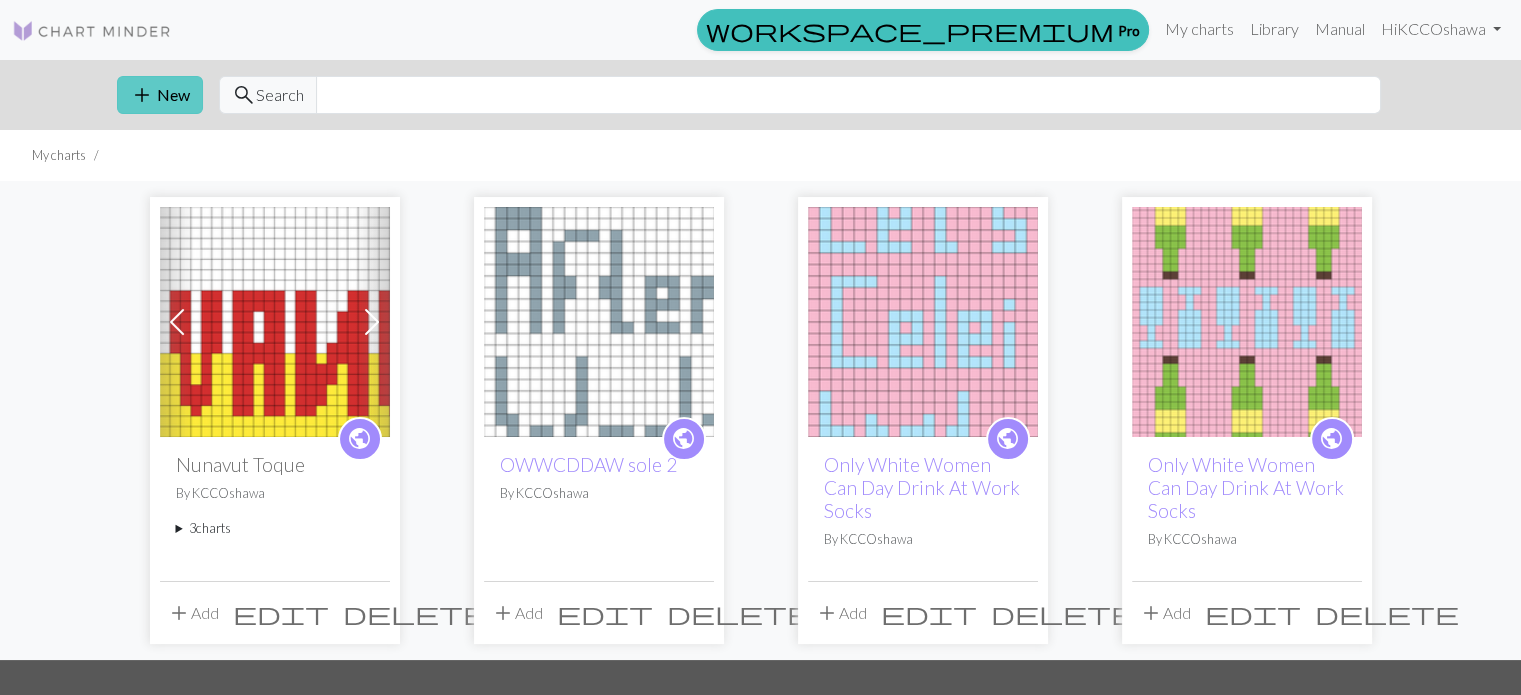 click on "add   New" at bounding box center (160, 95) 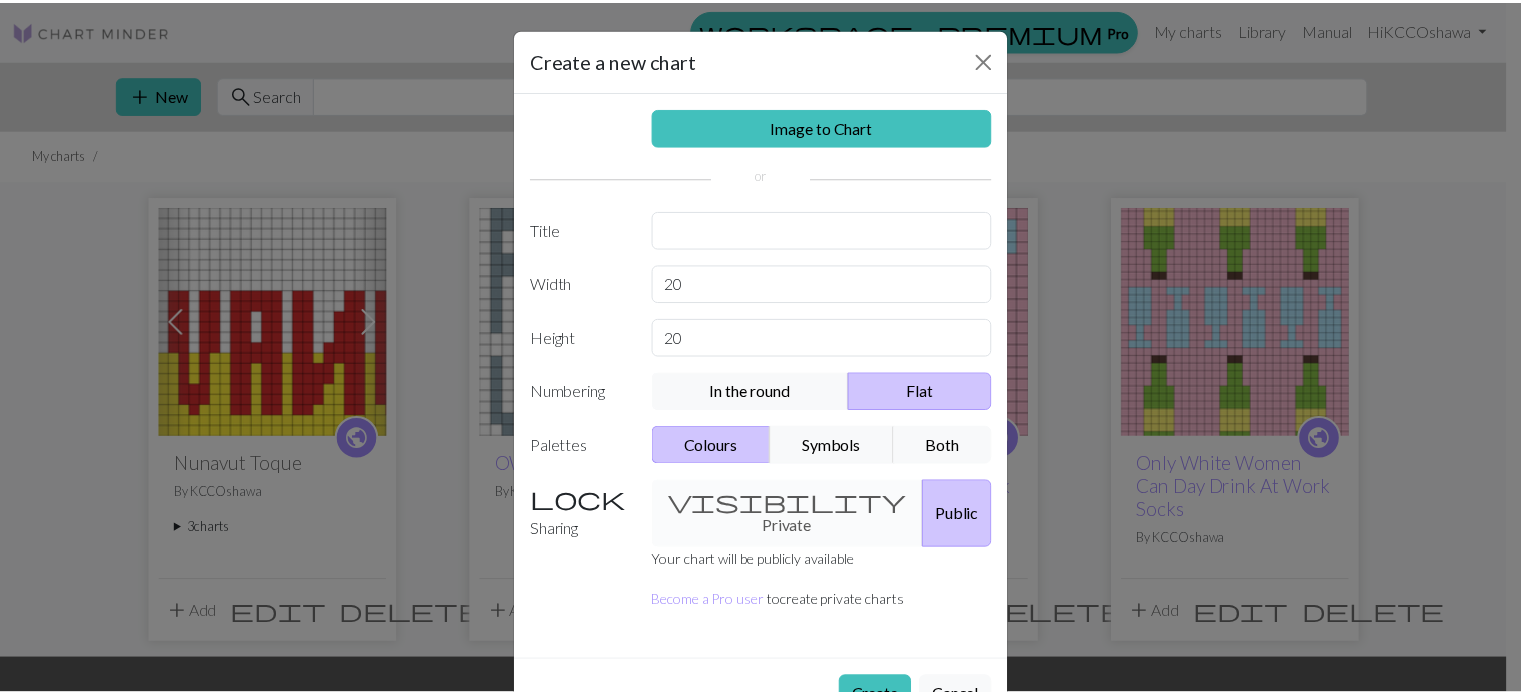 scroll, scrollTop: 40, scrollLeft: 0, axis: vertical 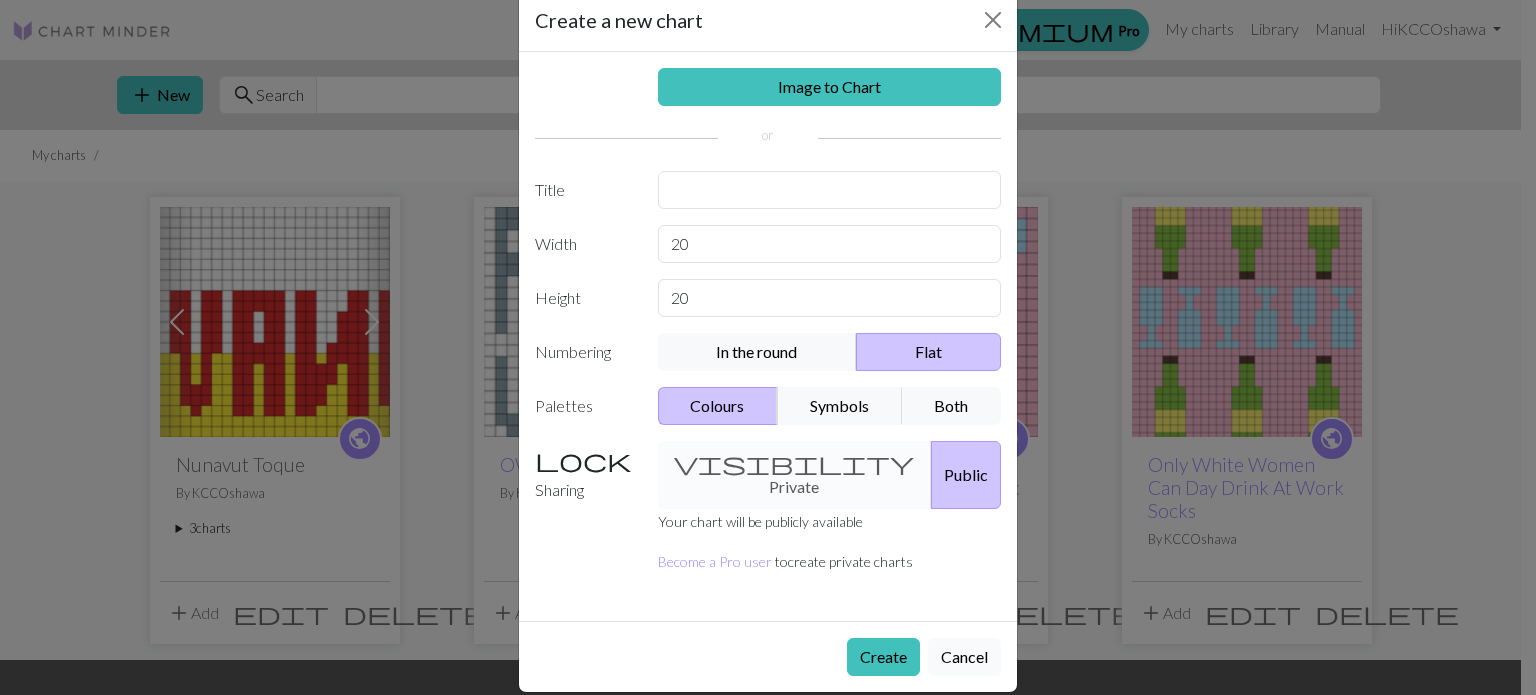 click on "Cancel" at bounding box center [964, 657] 